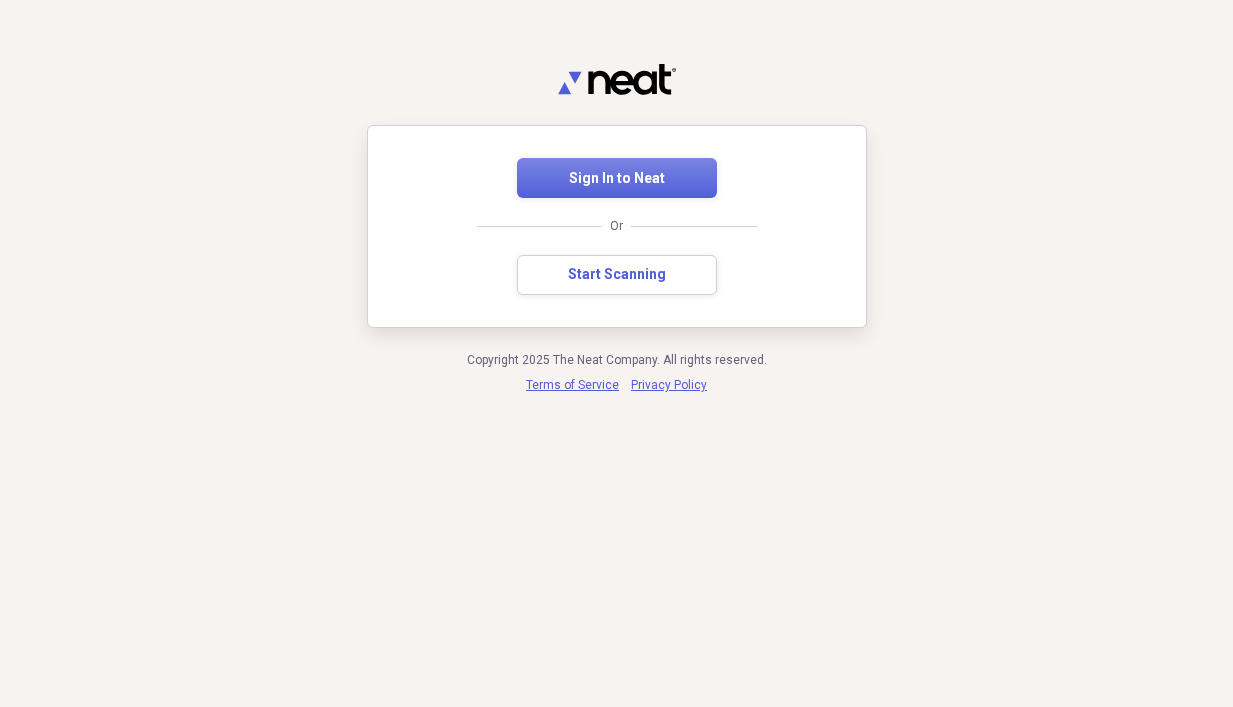 scroll, scrollTop: 0, scrollLeft: 0, axis: both 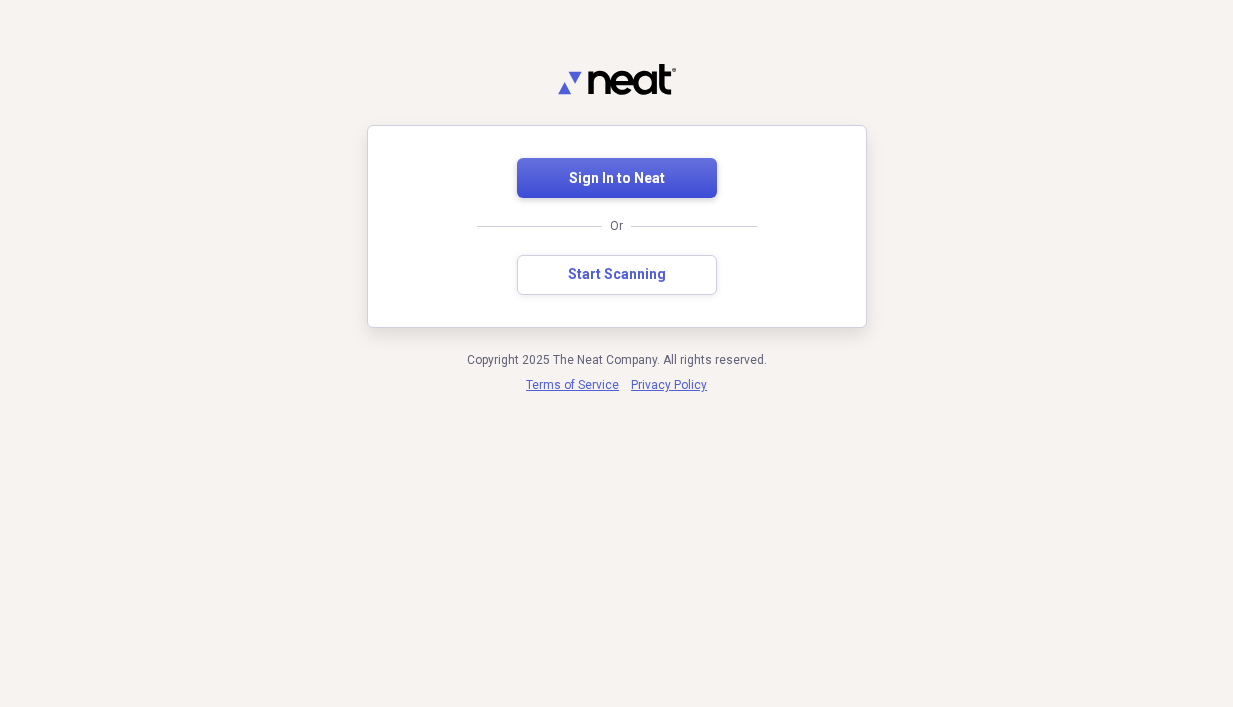 click on "Sign In to Neat" at bounding box center [617, 179] 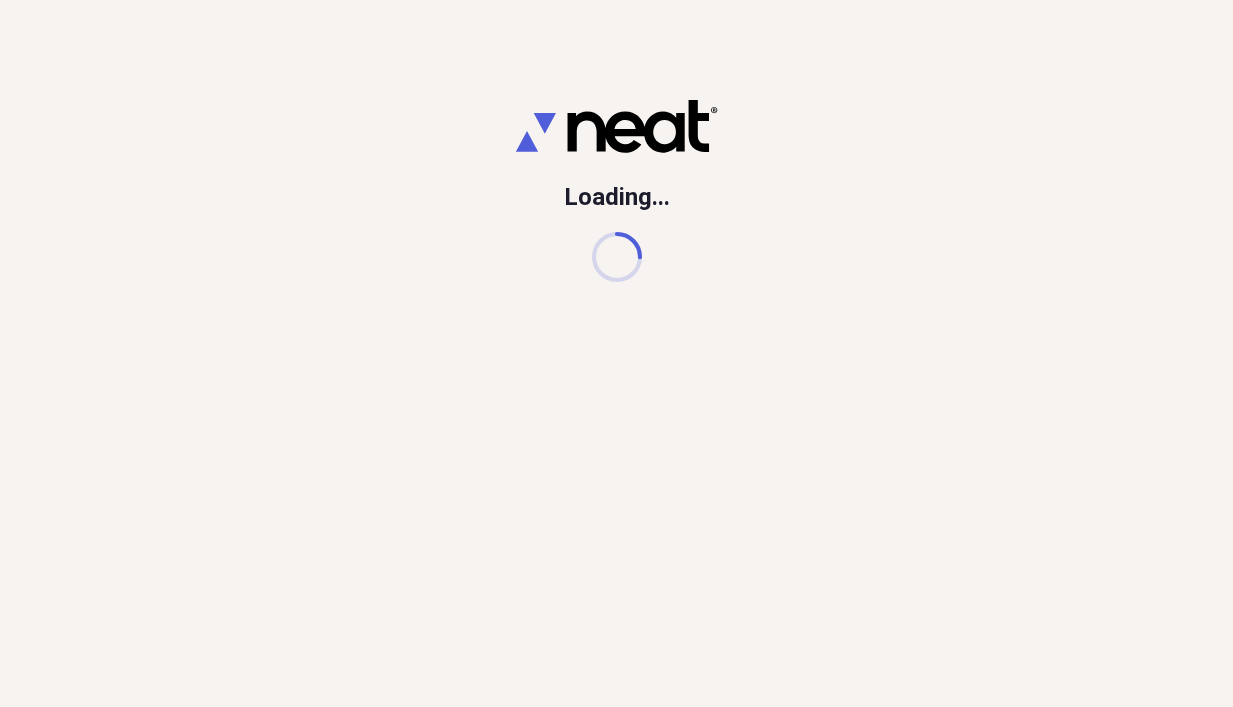 click on "Loading..." at bounding box center [616, 353] 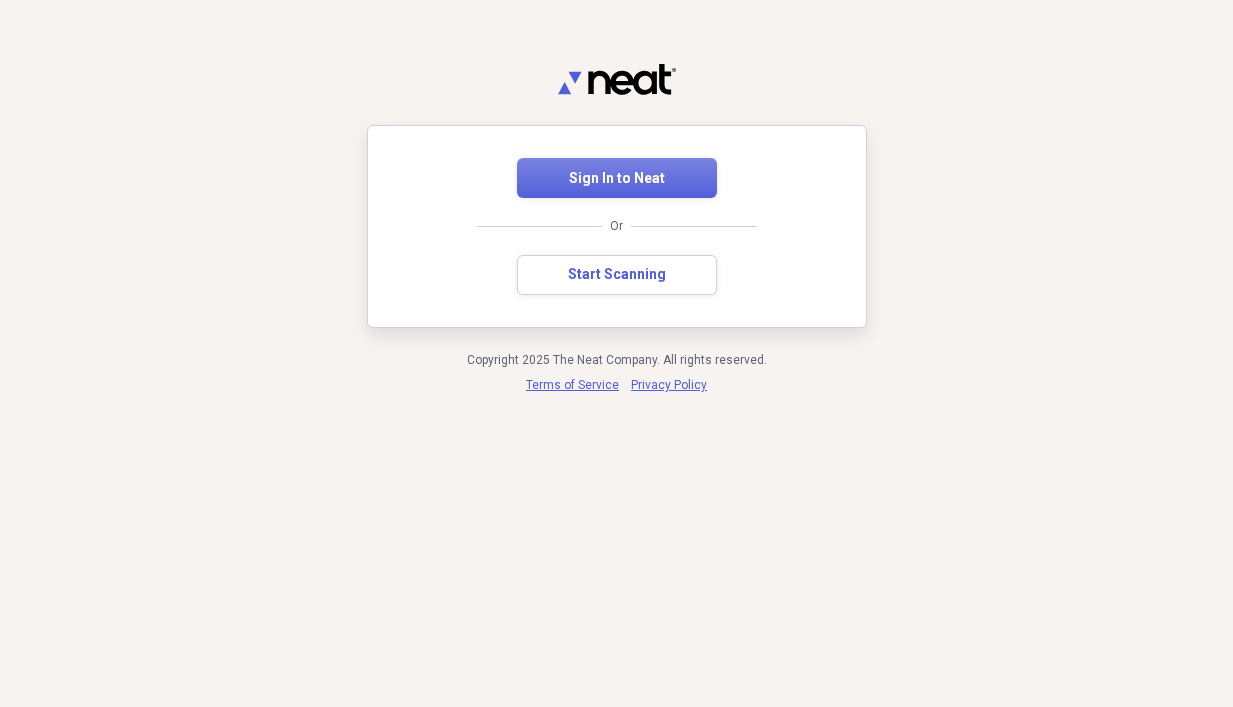 scroll, scrollTop: 0, scrollLeft: 0, axis: both 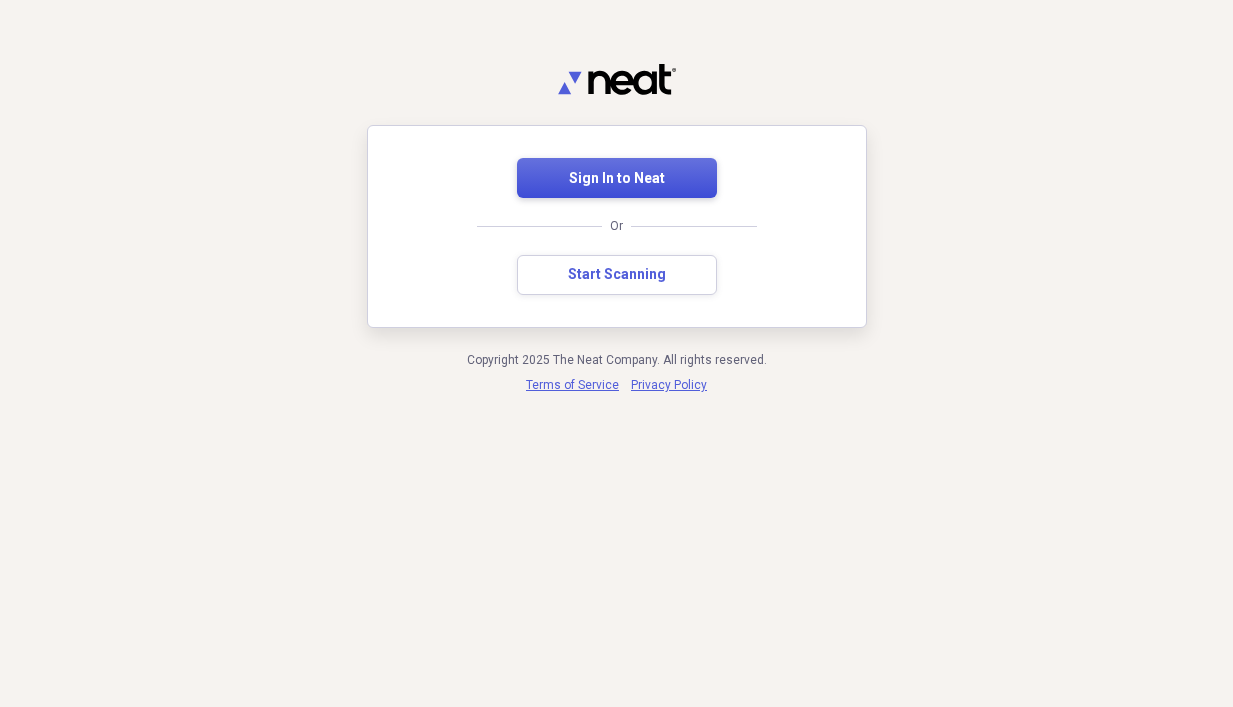 click on "Sign In to Neat" at bounding box center (617, 178) 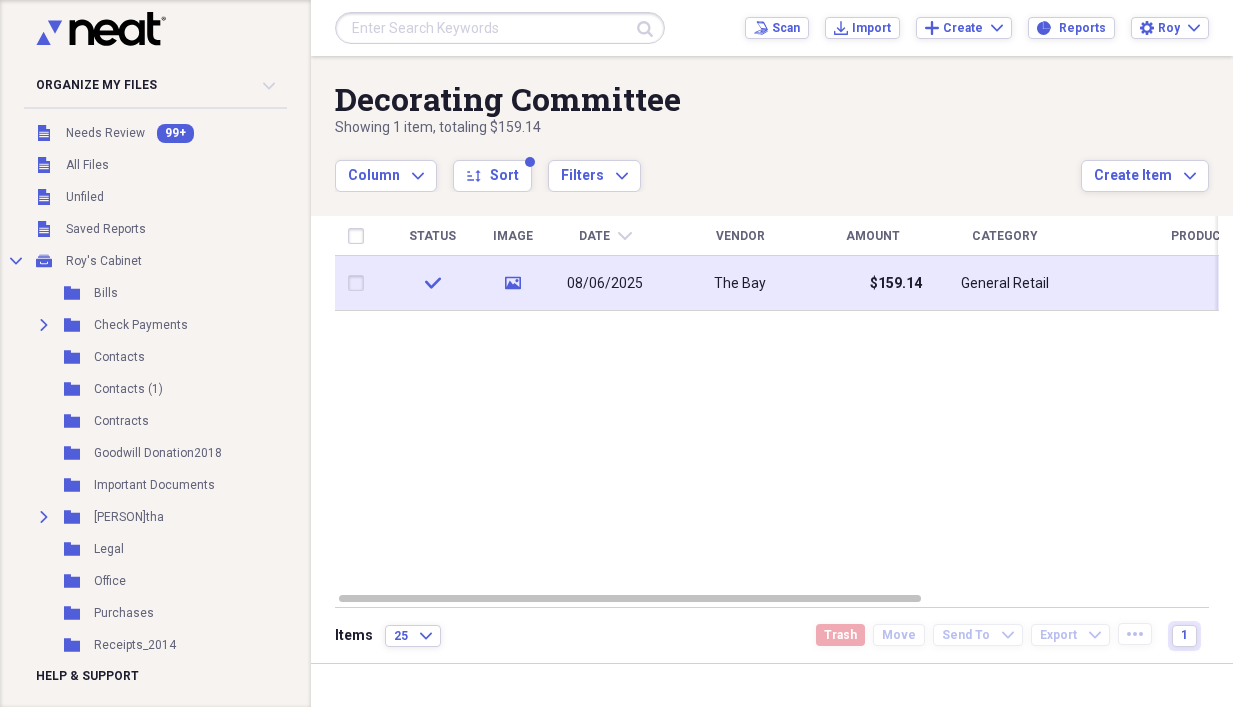 click on "The Bay" at bounding box center (740, 284) 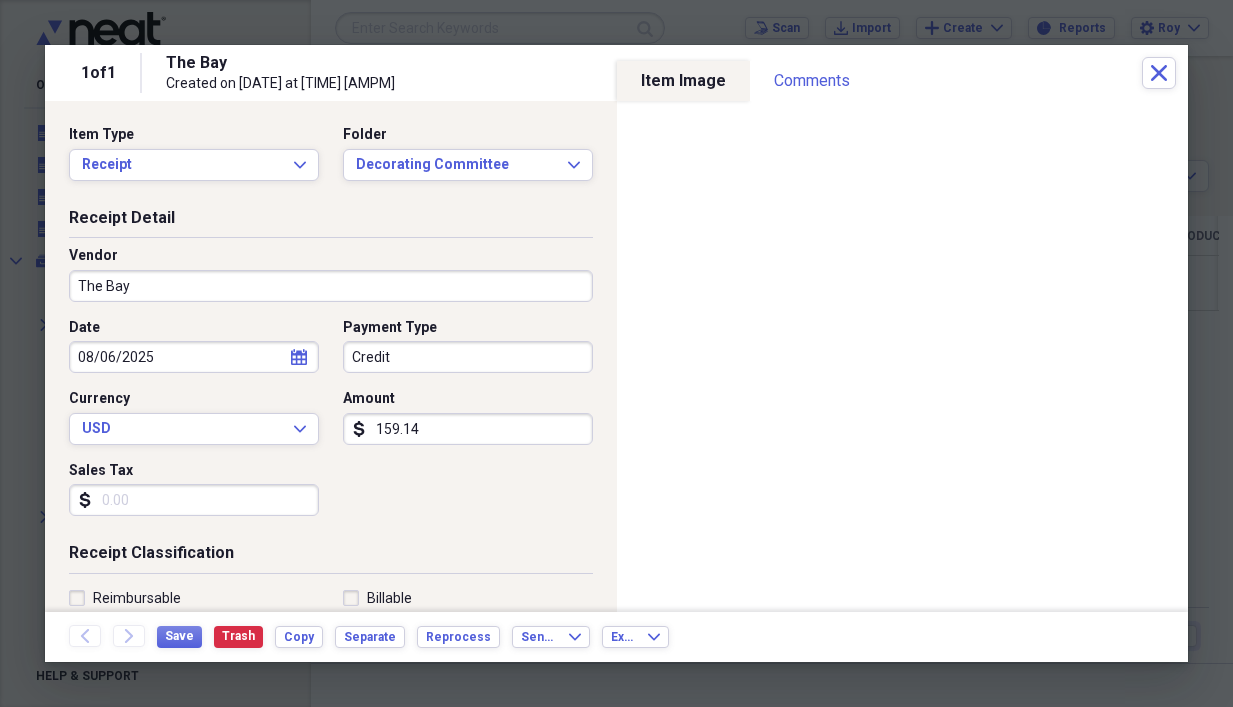 click on "Back Forward Save Trash Copy Separate Reprocess Send To Expand Export Expand" at bounding box center [616, 637] 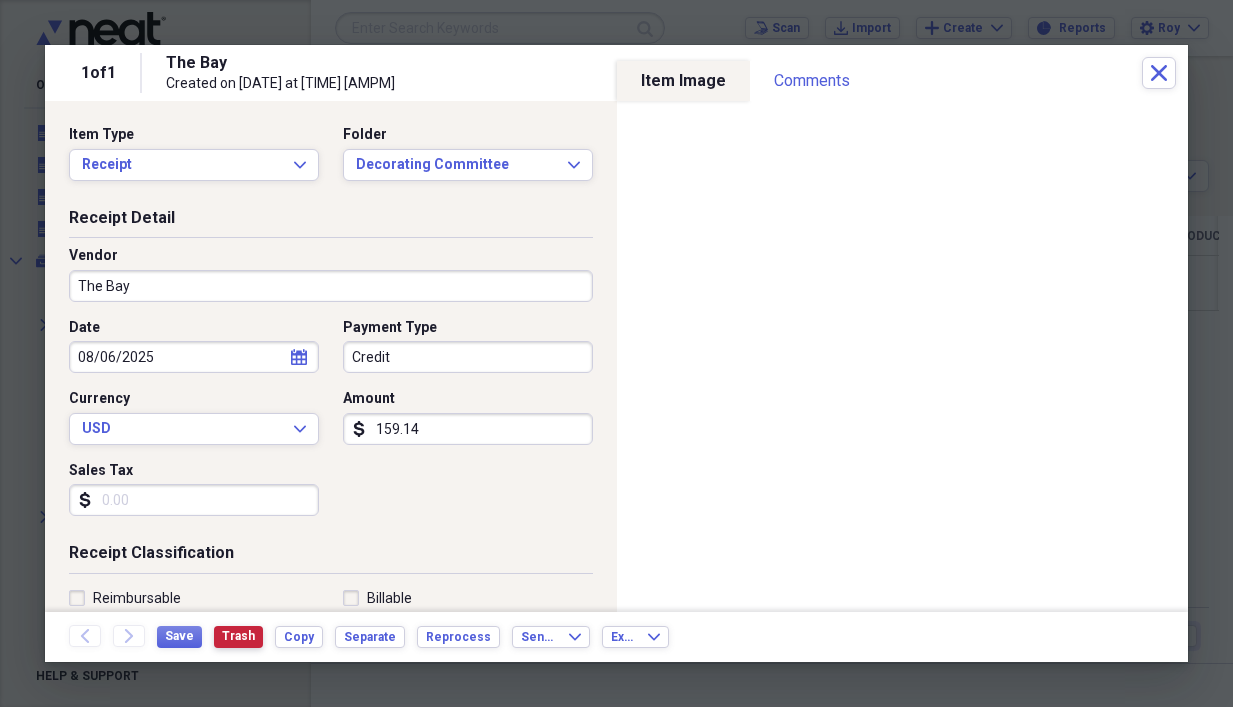 click on "Trash" at bounding box center [238, 636] 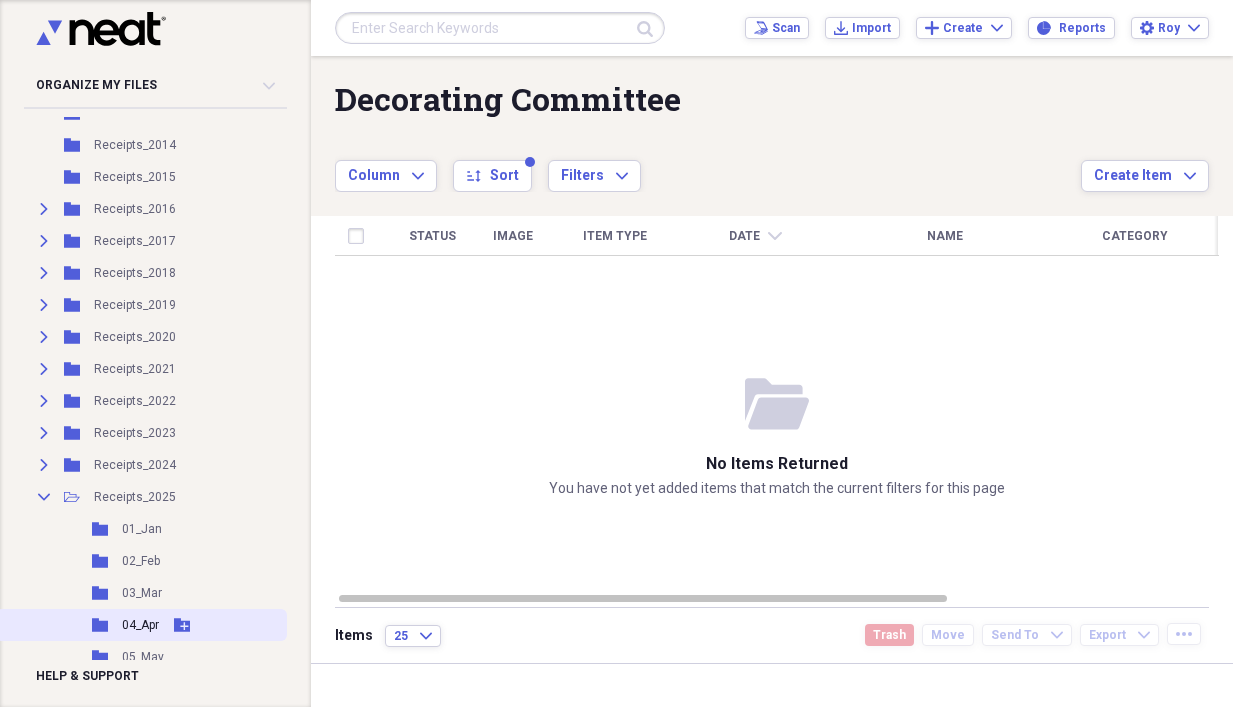 scroll, scrollTop: 700, scrollLeft: 0, axis: vertical 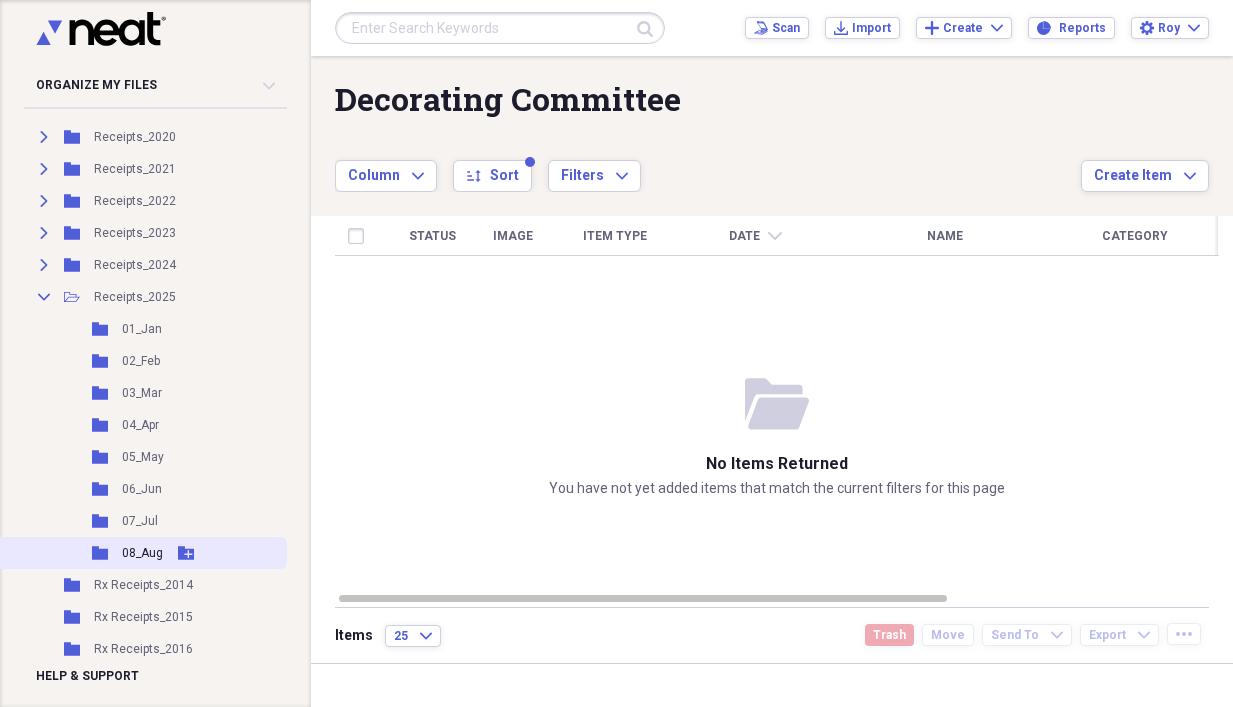 click on "08_Aug" at bounding box center (142, 553) 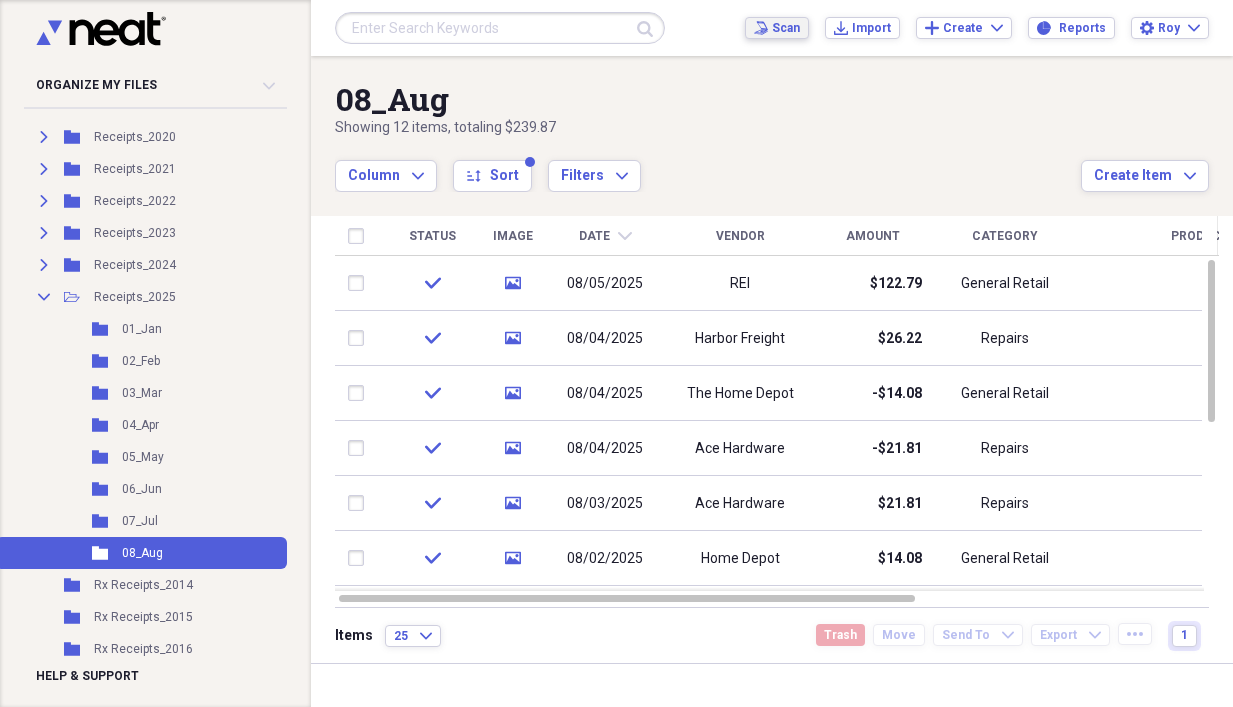 click on "Scan" at bounding box center (786, 28) 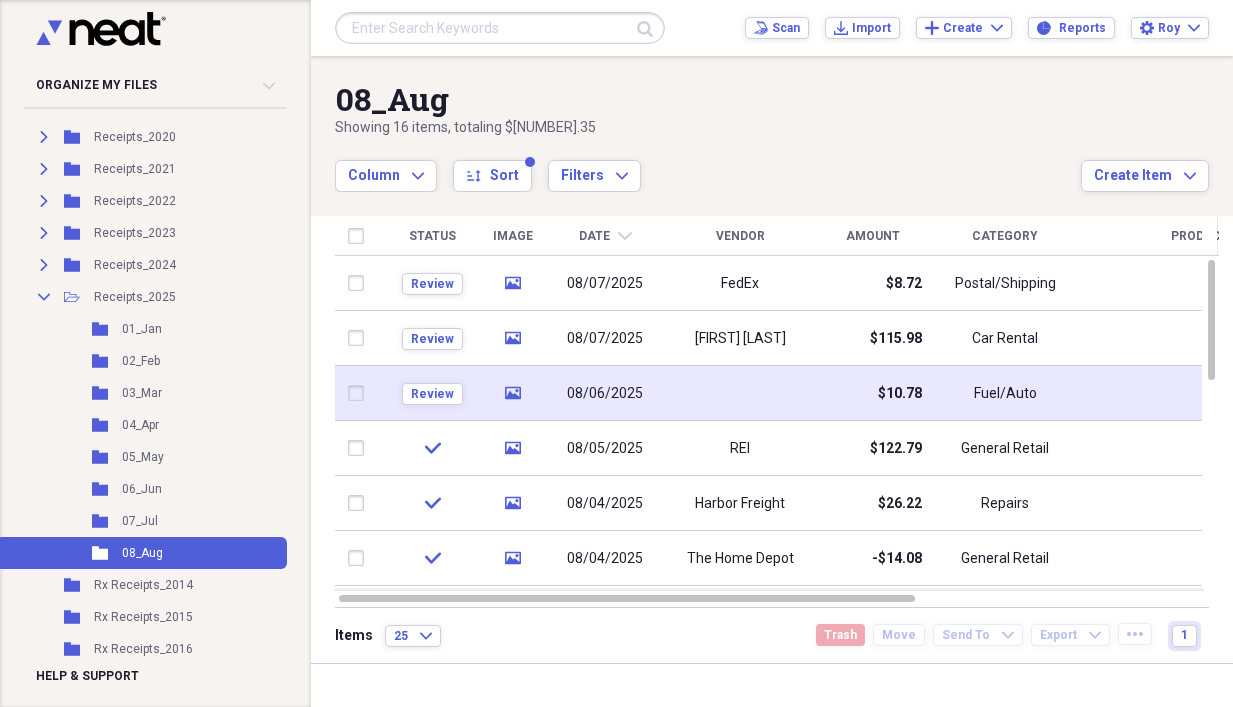 click at bounding box center (740, 393) 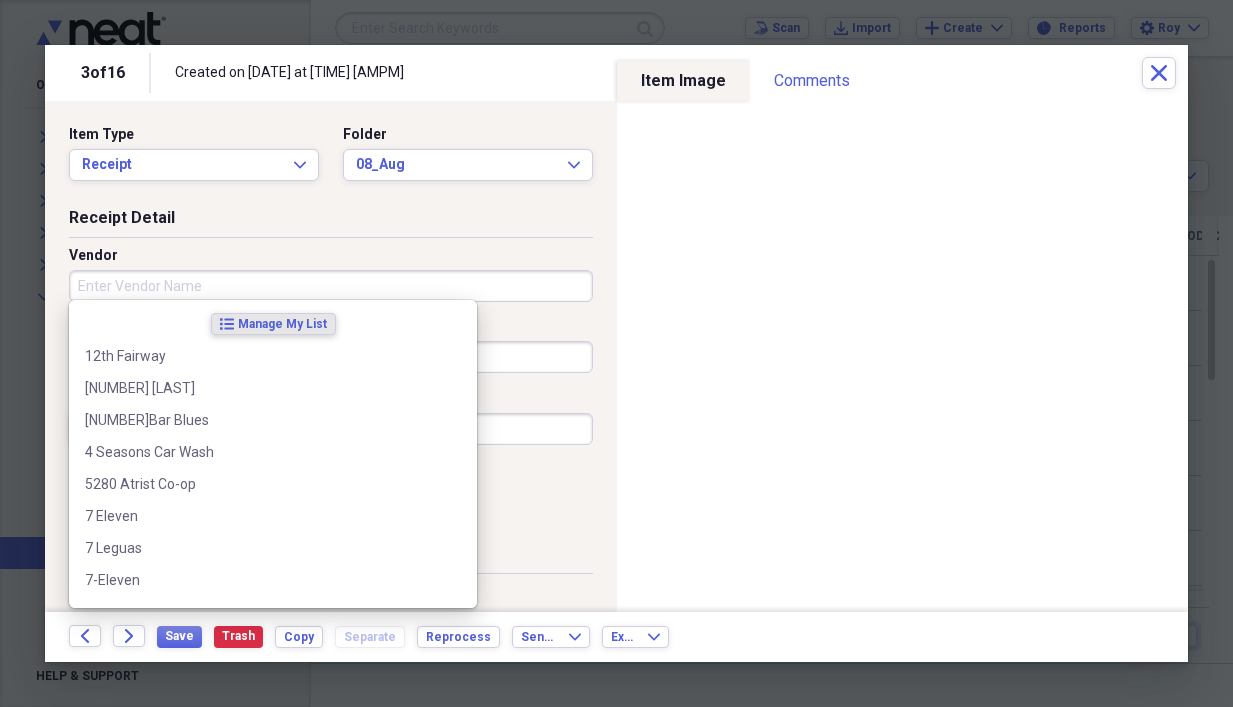 click on "Vendor" at bounding box center (331, 286) 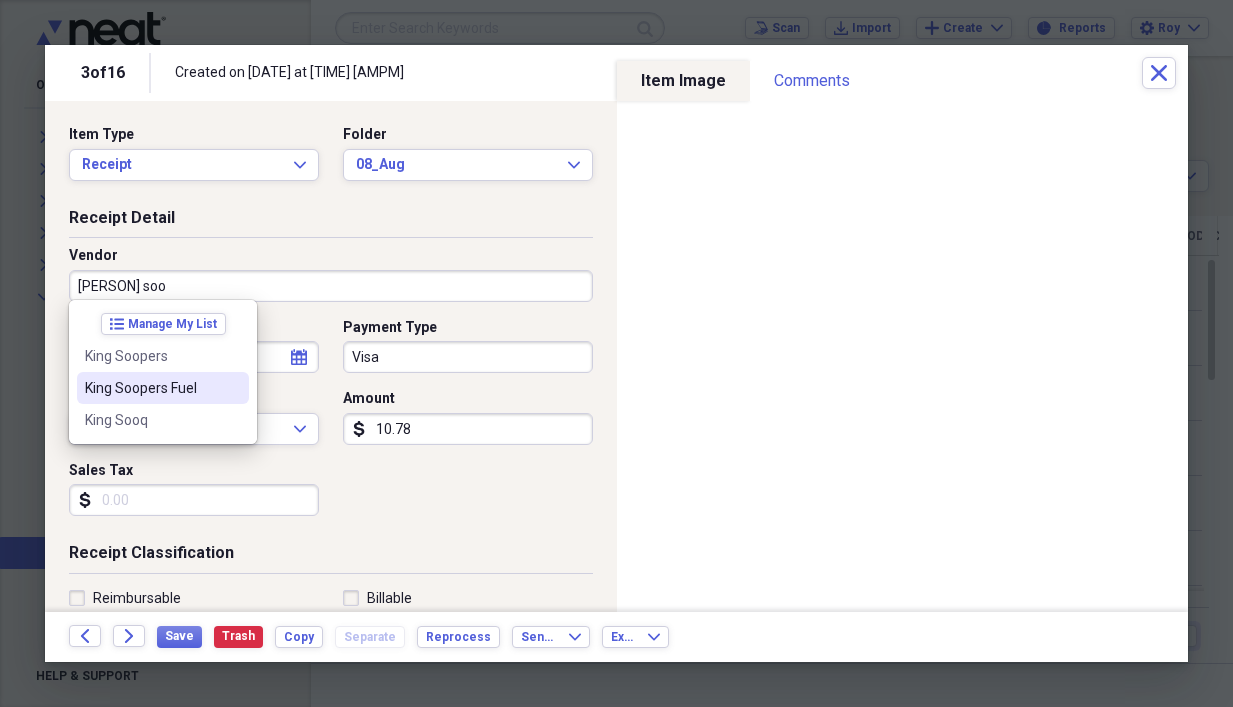 click on "King Soopers Fuel" at bounding box center (151, 388) 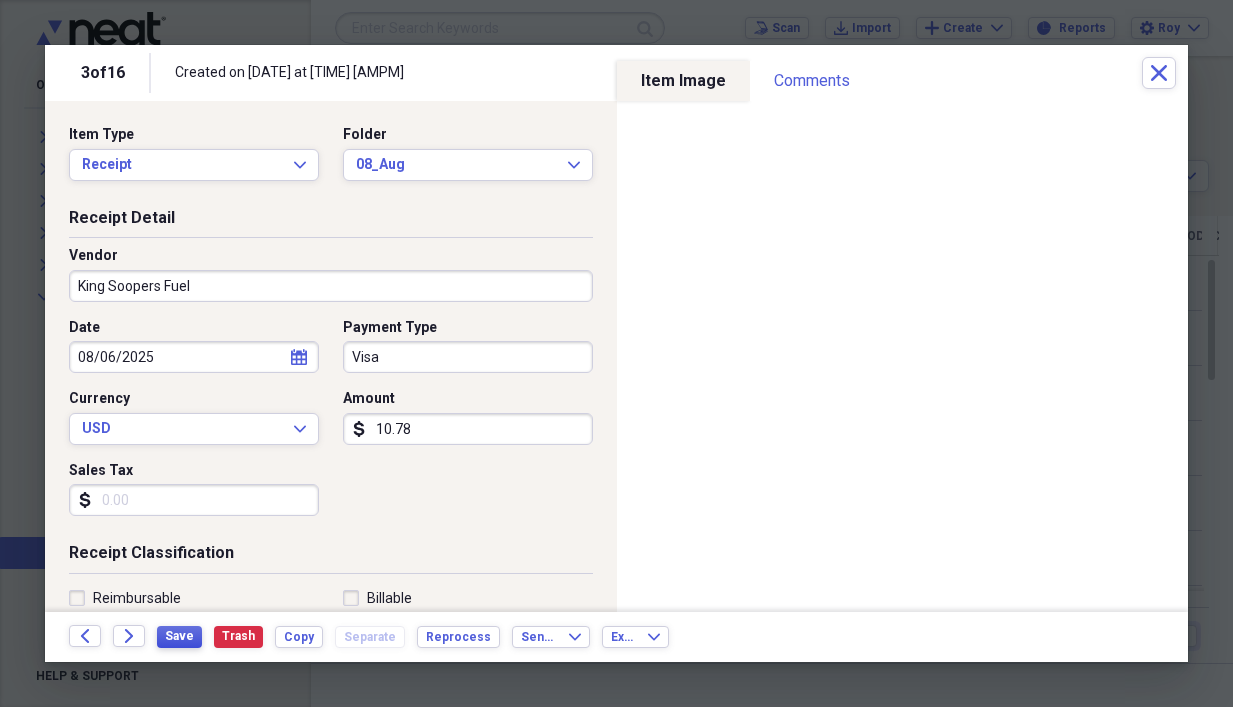 click on "Save" at bounding box center [179, 636] 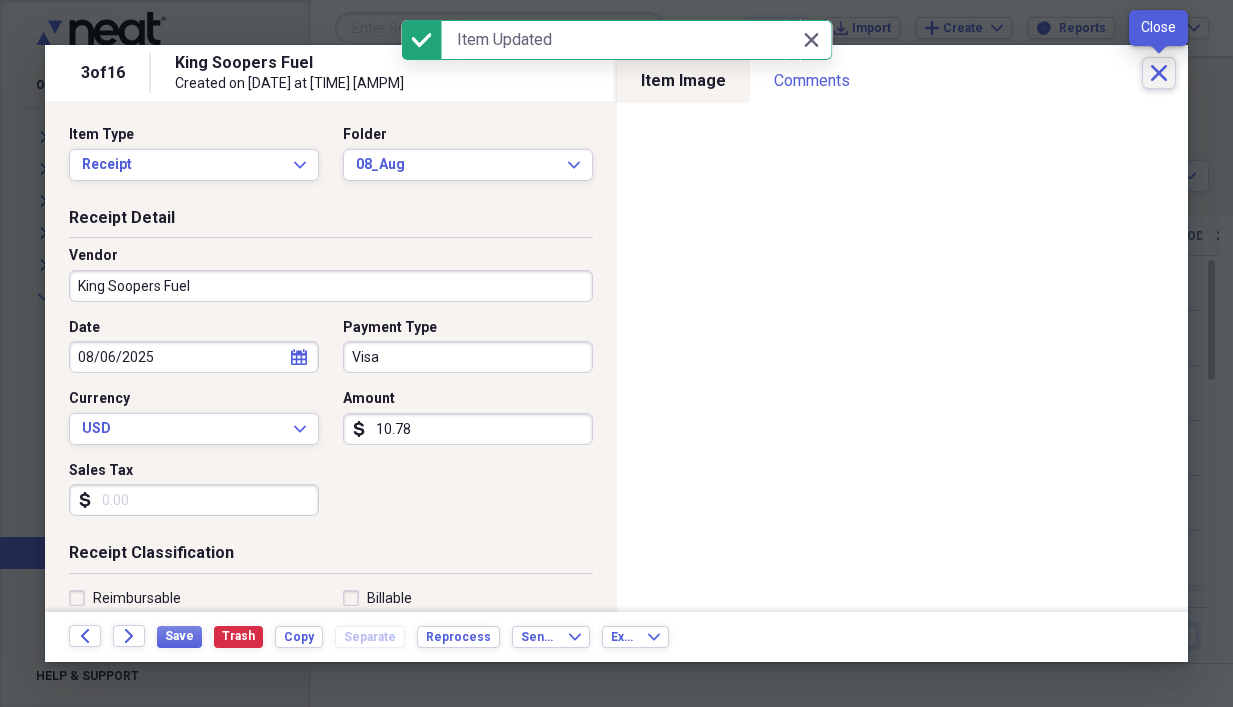 click 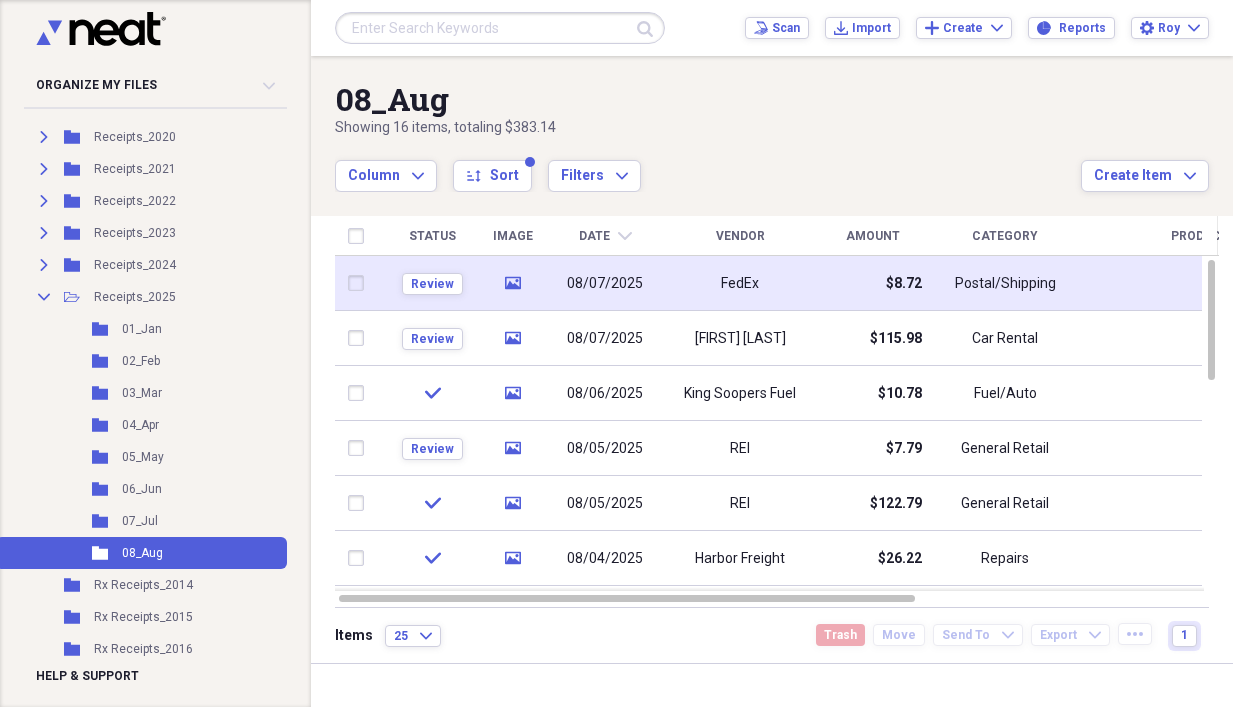 click on "Review" at bounding box center [432, 283] 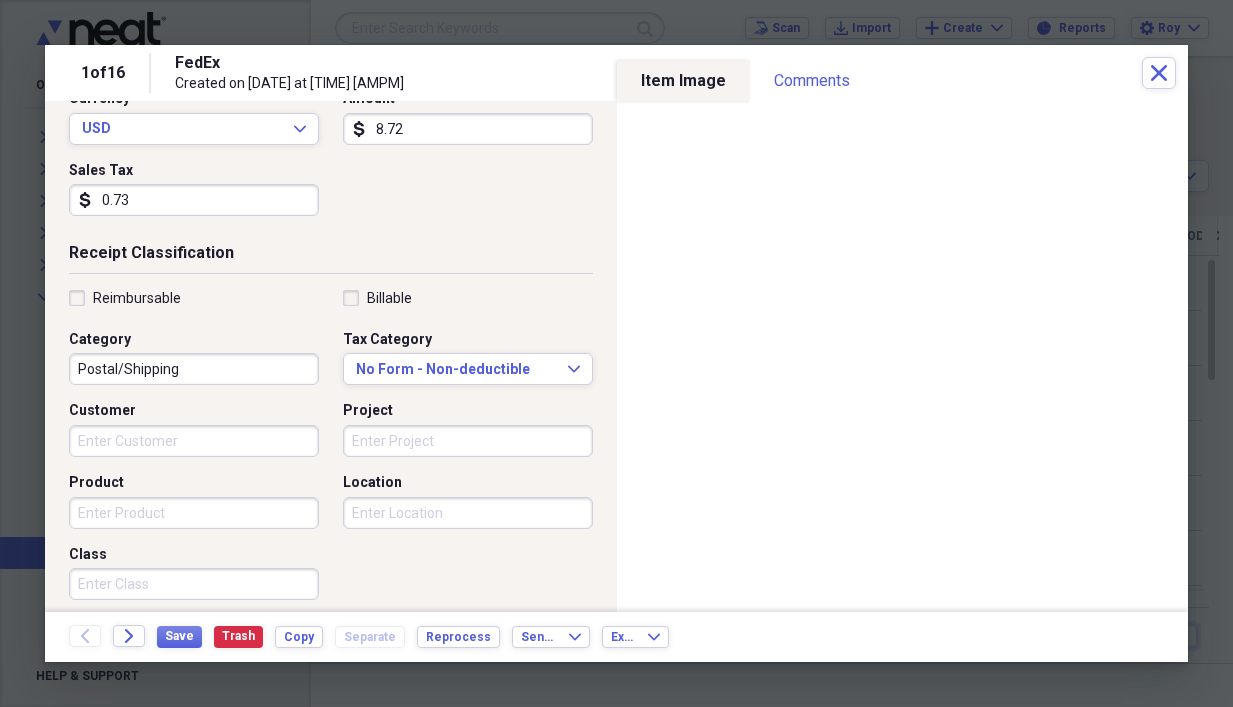 scroll, scrollTop: 503, scrollLeft: 0, axis: vertical 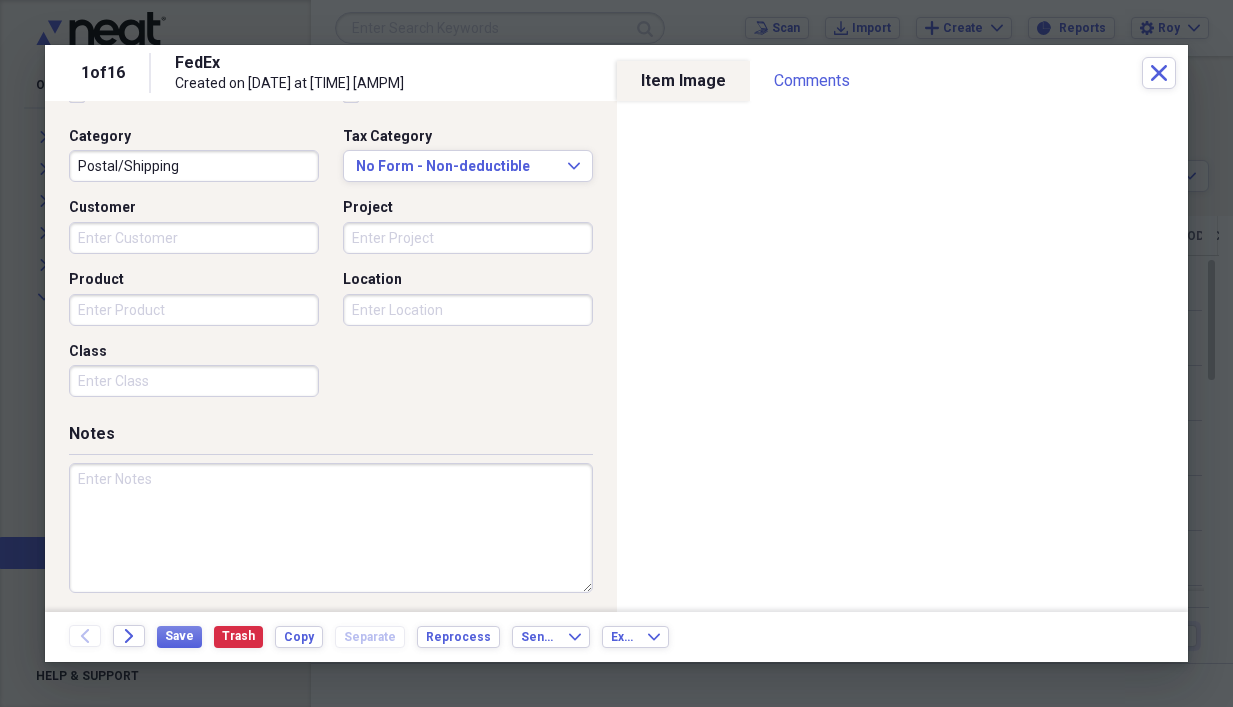 click at bounding box center [331, 528] 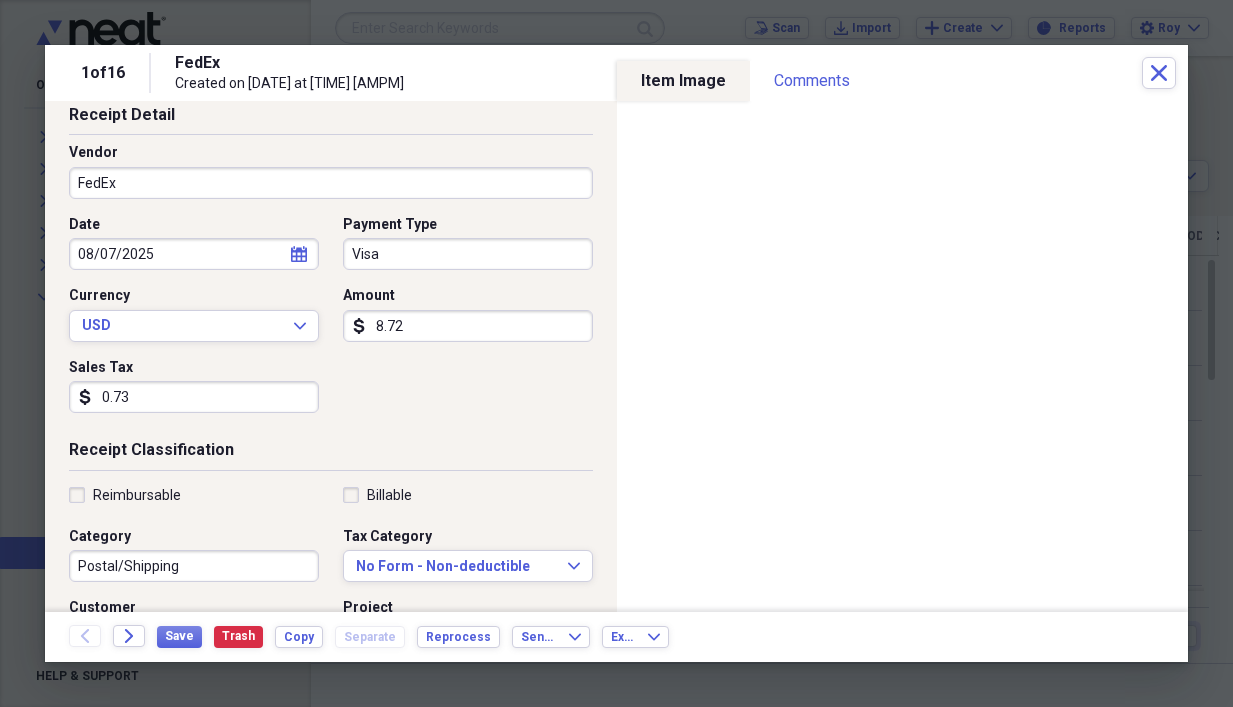 scroll, scrollTop: 0, scrollLeft: 0, axis: both 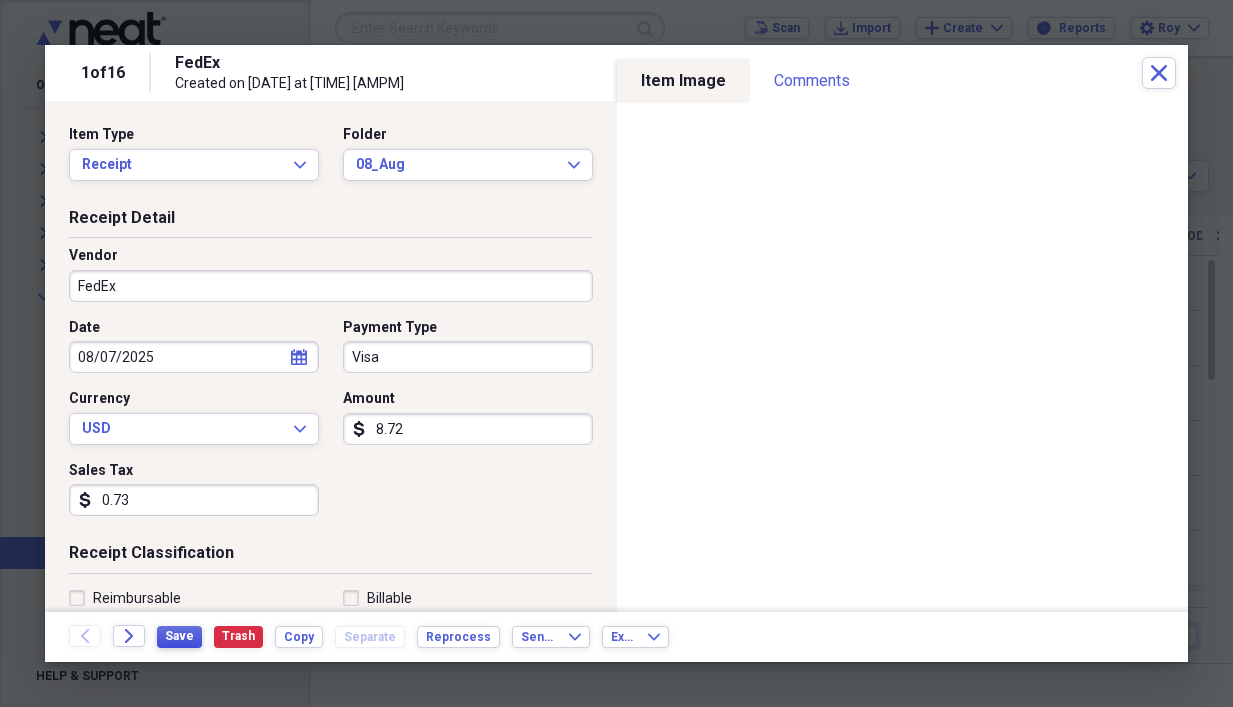 type on "Box purchased for breathing machine" 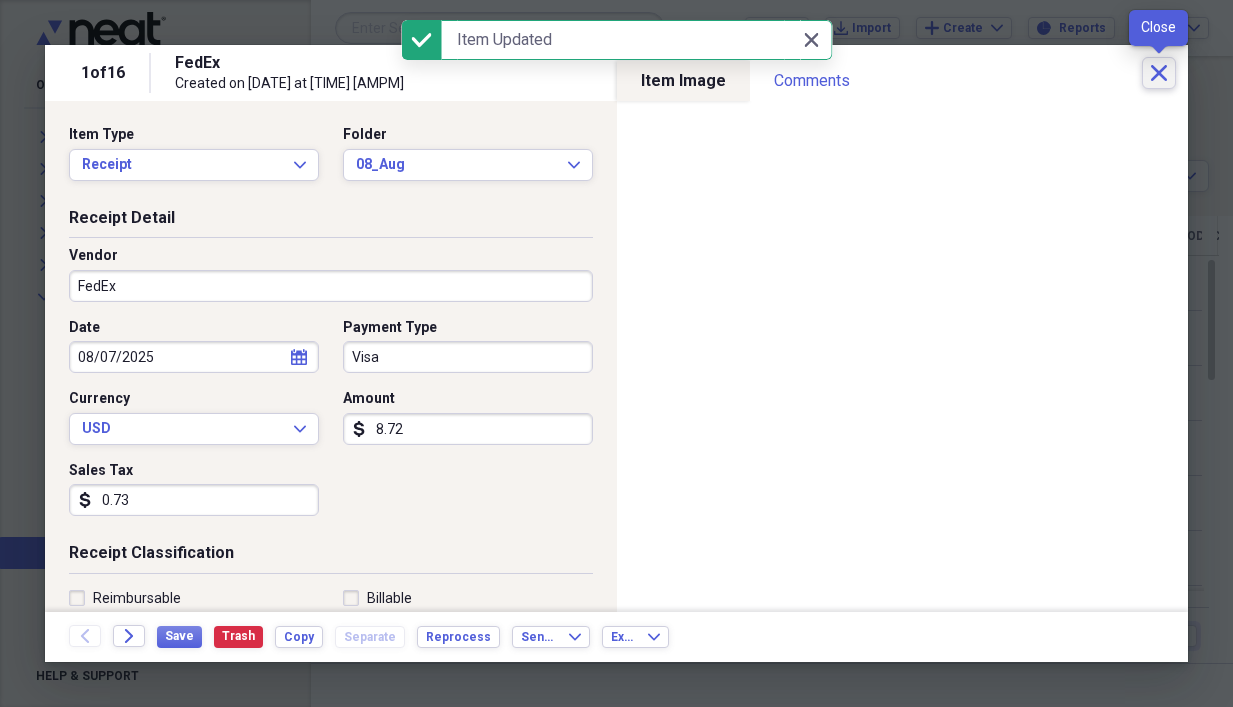 click 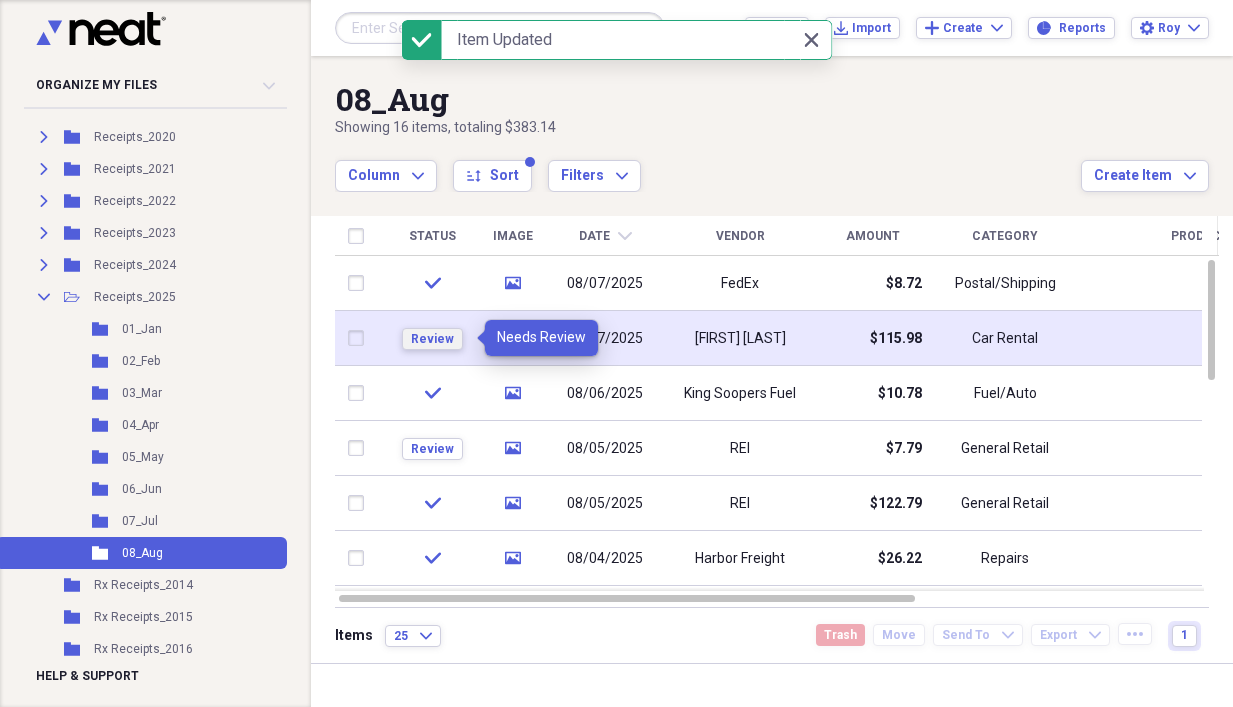 click on "Review" at bounding box center [432, 339] 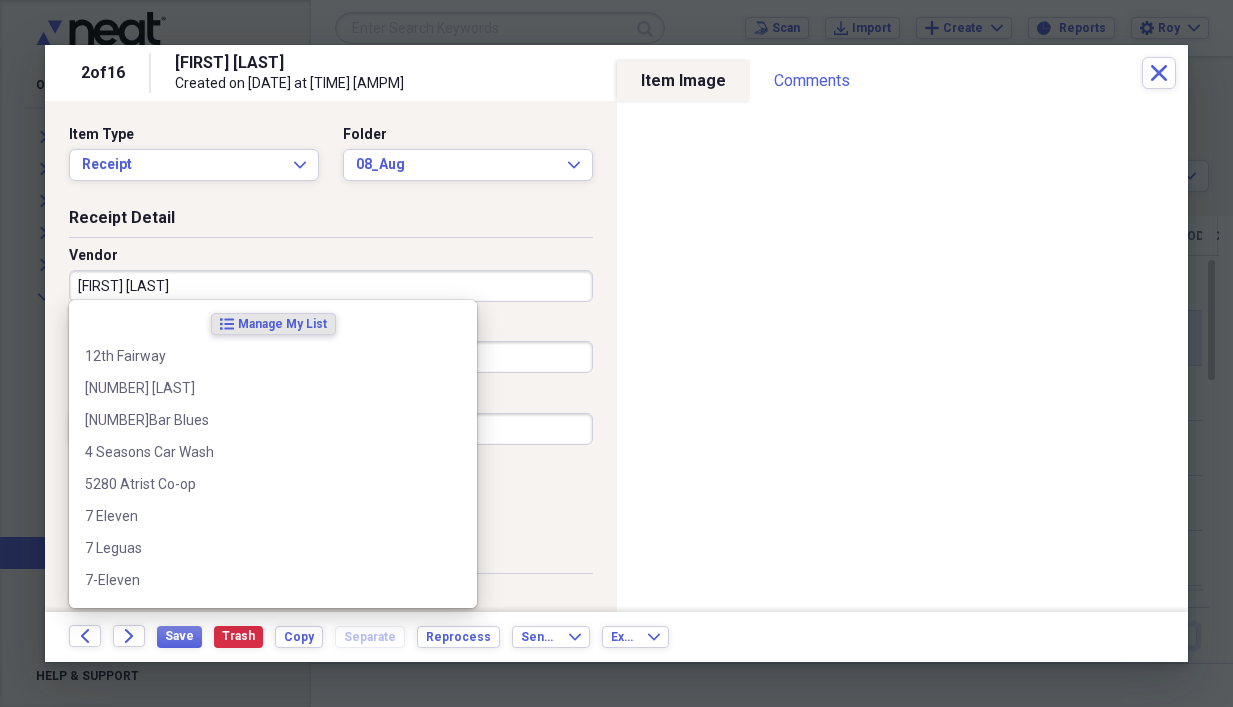 click on "[FIRST] [LAST]" at bounding box center (331, 286) 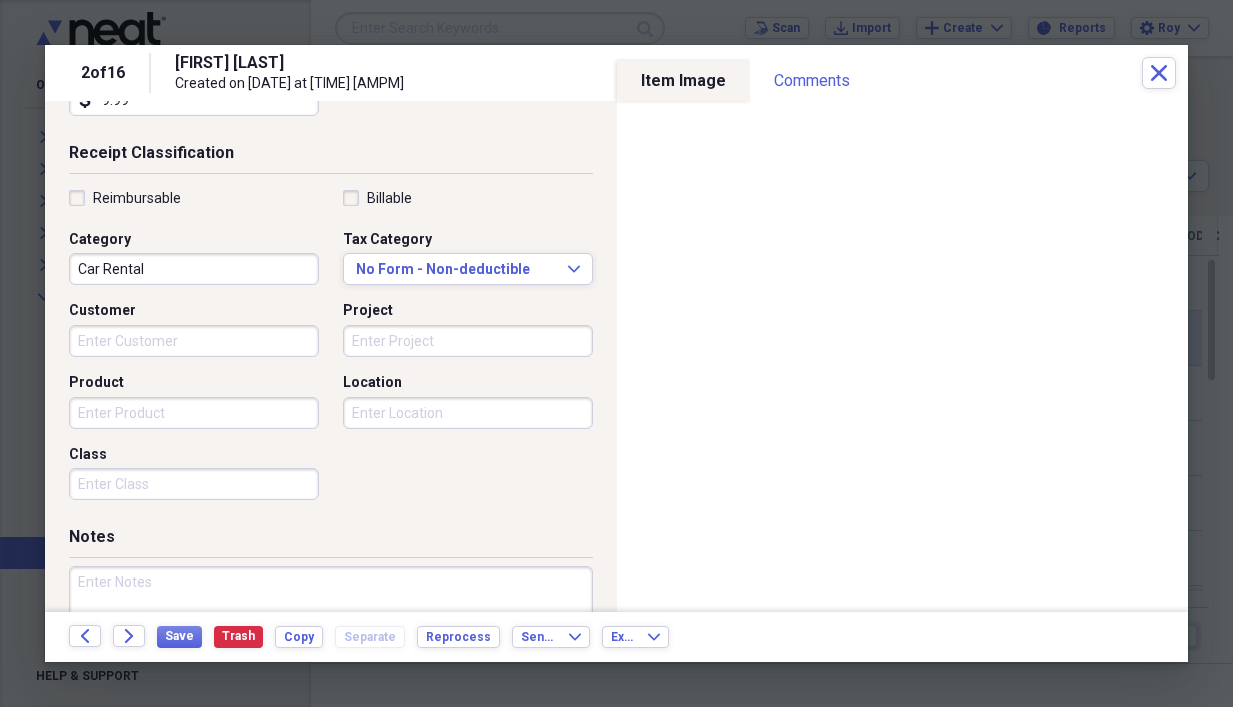 scroll, scrollTop: 503, scrollLeft: 0, axis: vertical 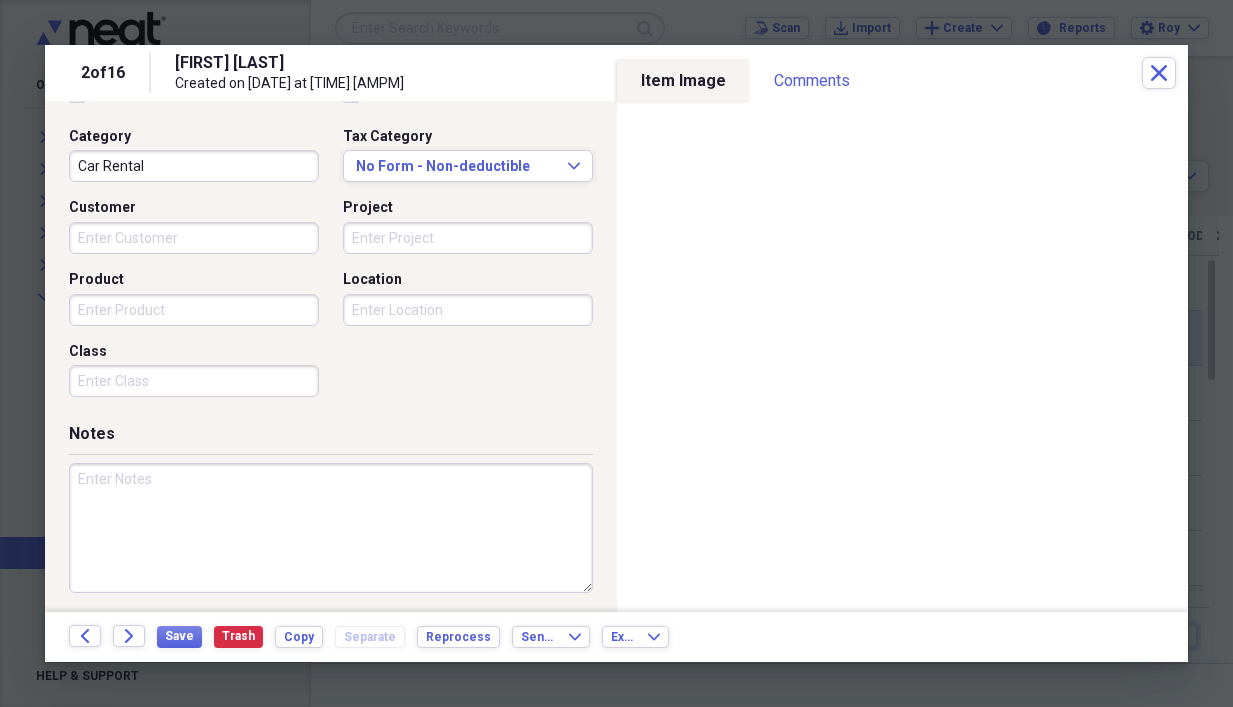 type on "Ballard Designs" 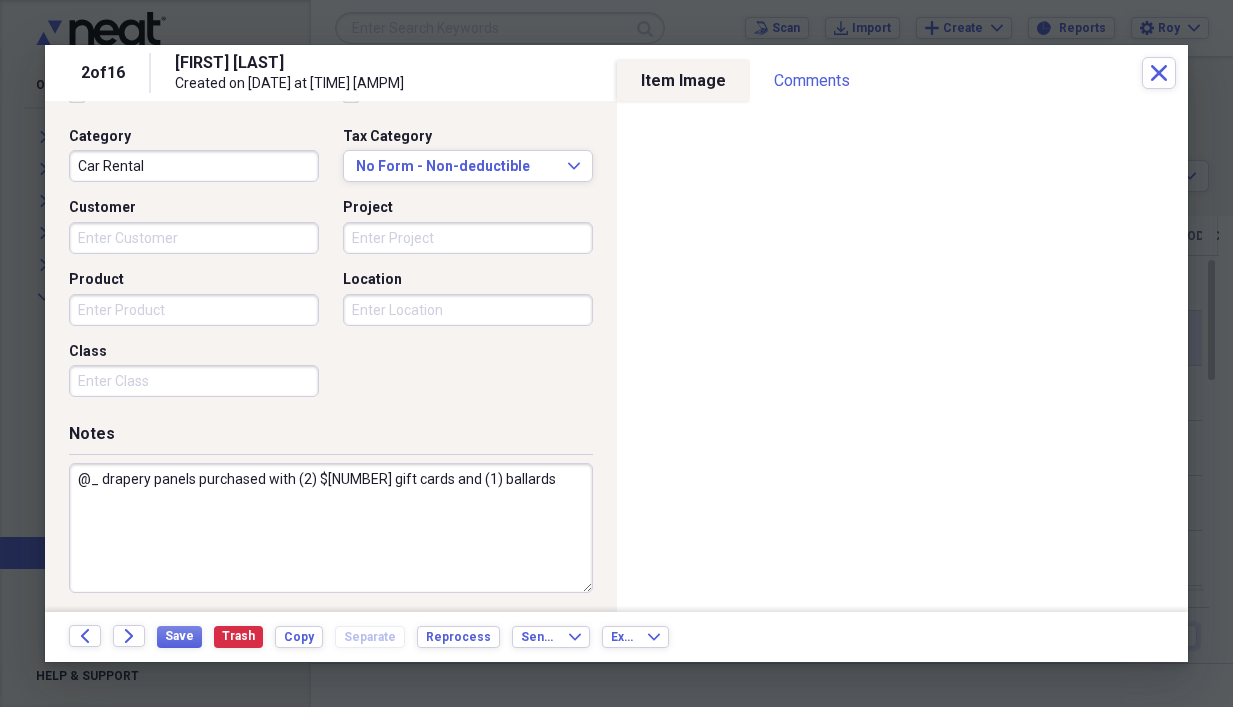 click on "@_ drapery panels purchased with (2) $[NUMBER] gift cards and (1) ballards" at bounding box center [331, 528] 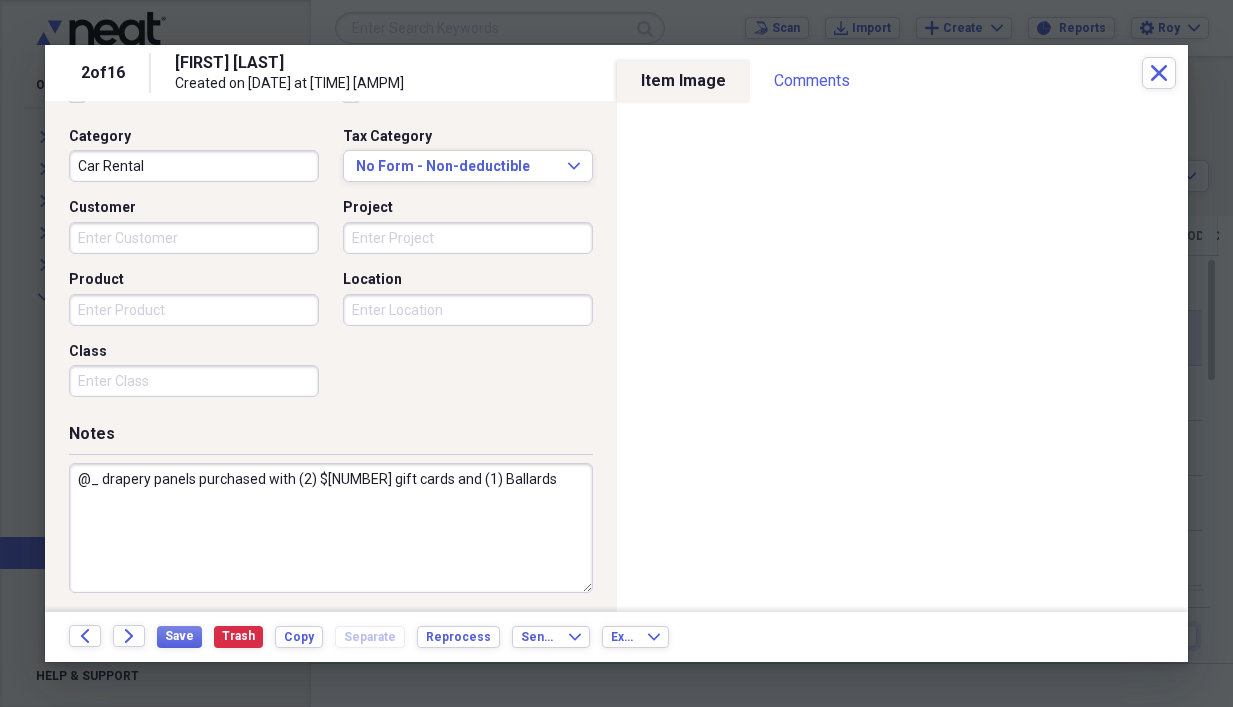 click on "@_ drapery panels purchased with (2) $[NUMBER] gift cards and (1) Ballards" at bounding box center [331, 528] 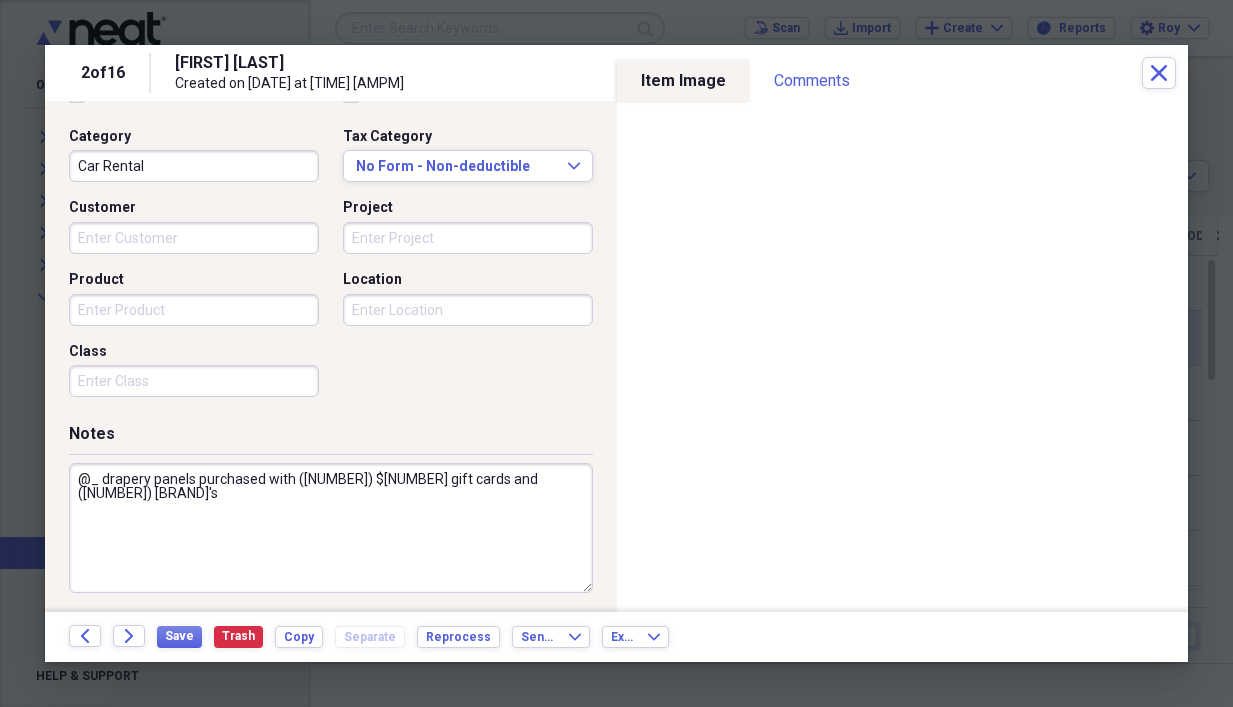 click on "@_ drapery panels purchased with ([NUMBER]) $[NUMBER] gift cards and ([NUMBER]) [BRAND]'s" at bounding box center (331, 528) 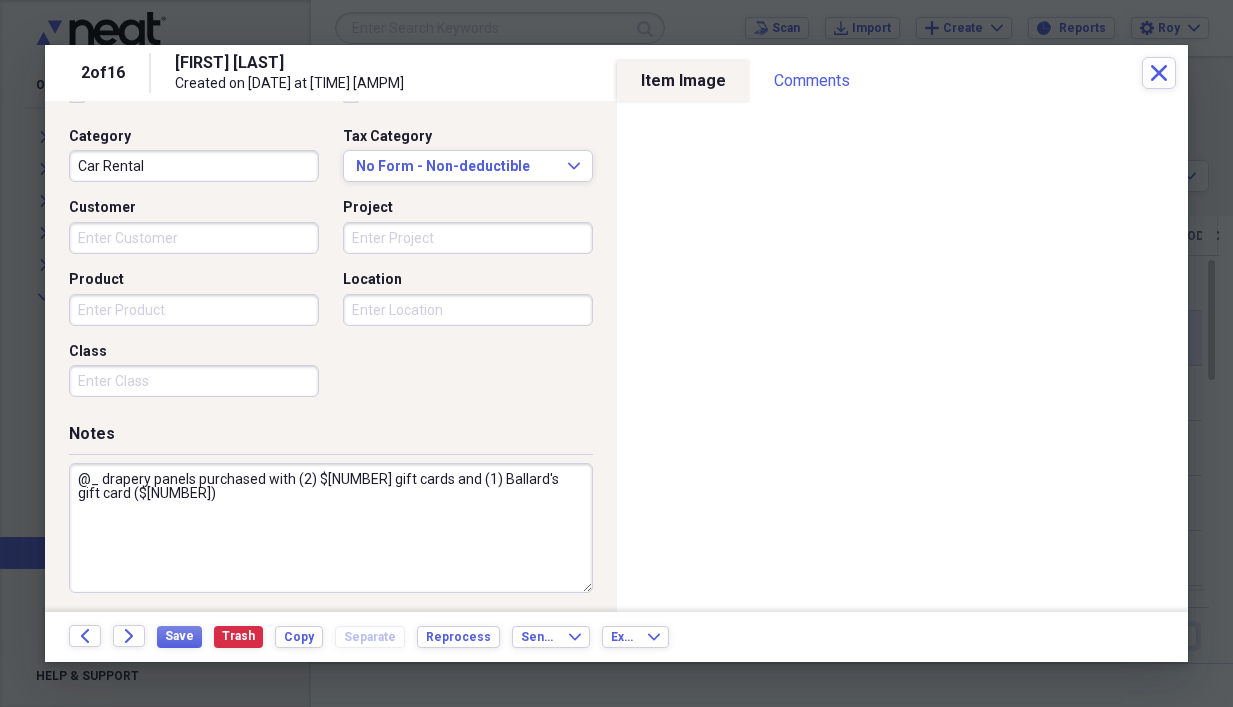 click on "@_ drapery panels purchased with (2) $[NUMBER] gift cards and (1) Ballard's gift card ($[NUMBER])" at bounding box center [331, 528] 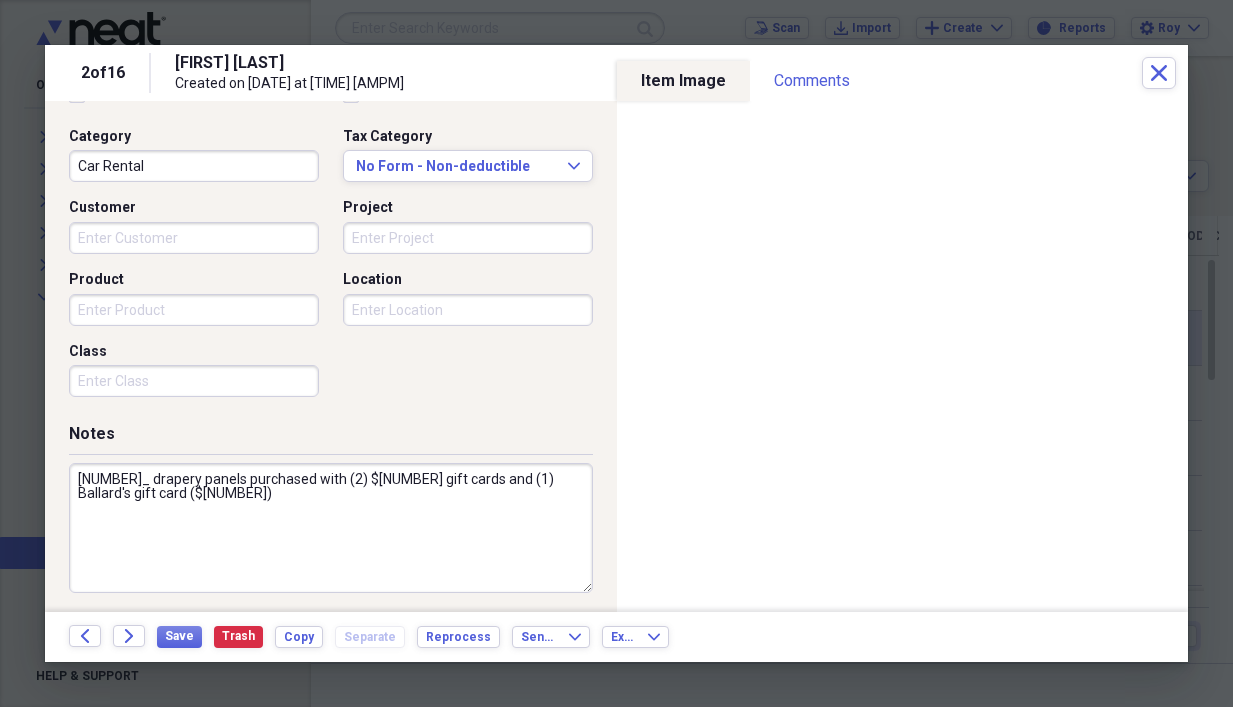 click on "[NUMBER]_ drapery panels purchased with (2) $[NUMBER] gift cards and (1) Ballard's gift card ($[NUMBER])" at bounding box center [331, 528] 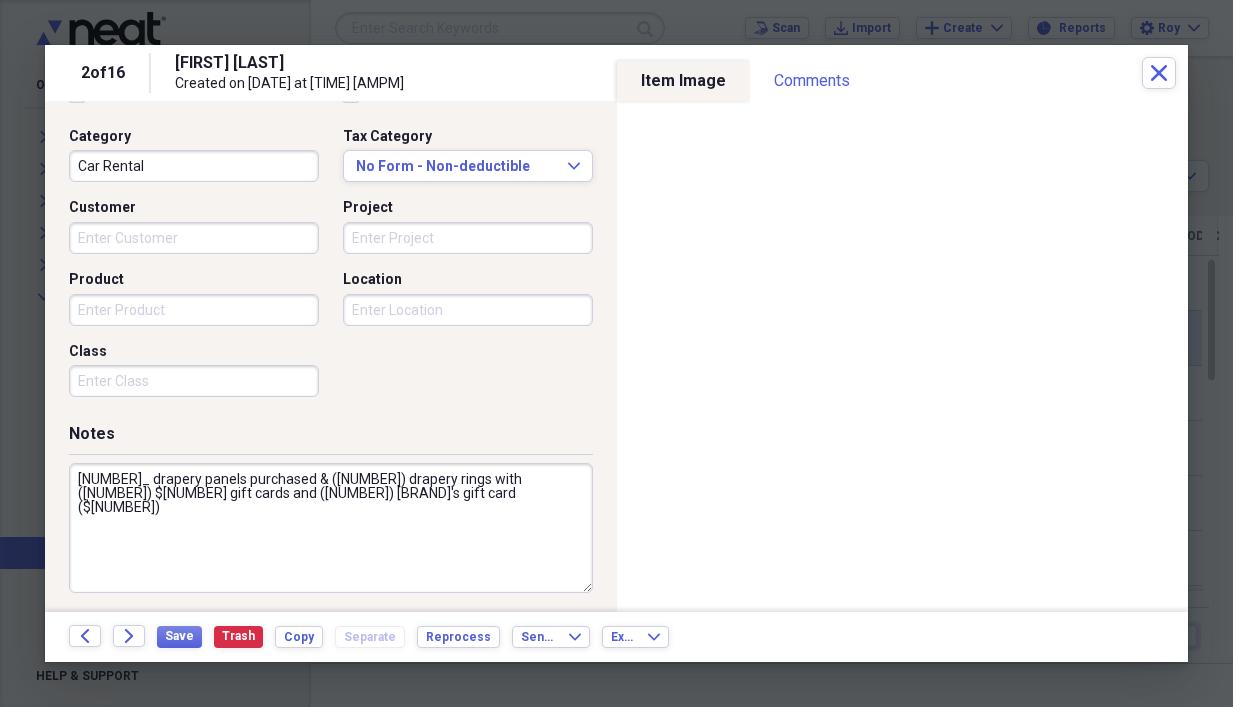 click on "[NUMBER]_ drapery panels purchased & ([NUMBER]) drapery rings with ([NUMBER]) $[NUMBER] gift cards and ([NUMBER]) [BRAND]'s gift card ($[NUMBER])" at bounding box center (331, 528) 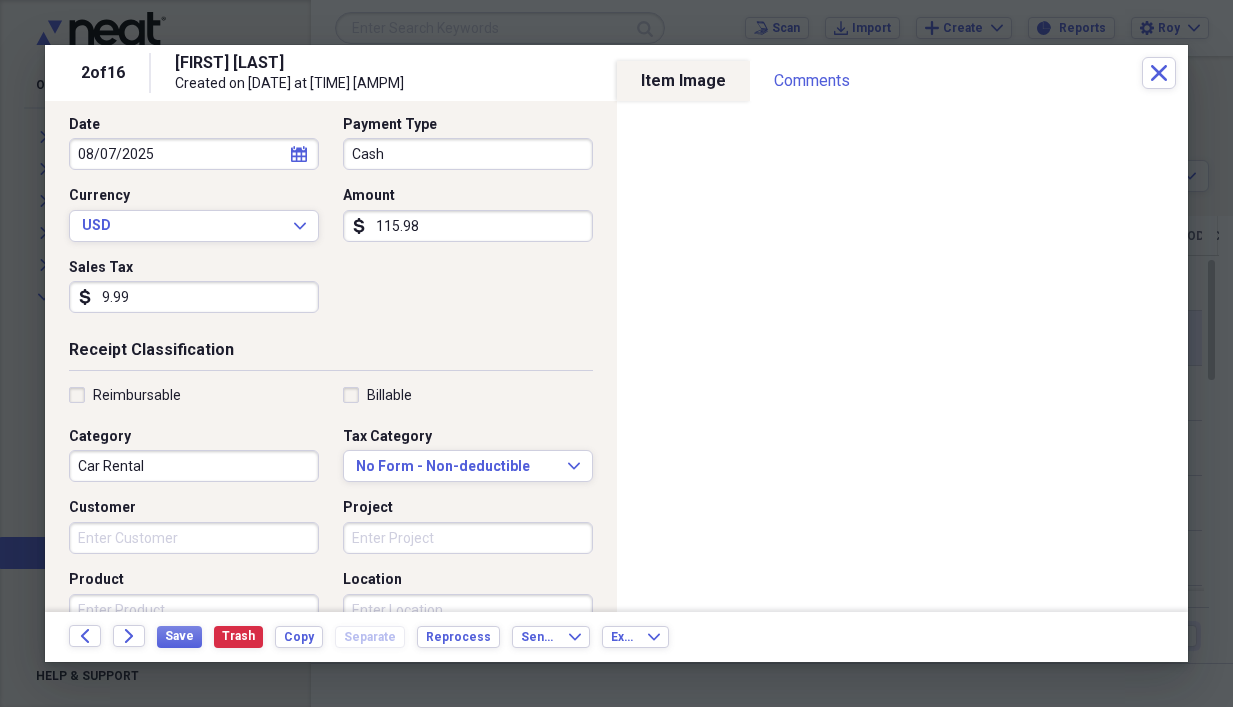scroll, scrollTop: 503, scrollLeft: 0, axis: vertical 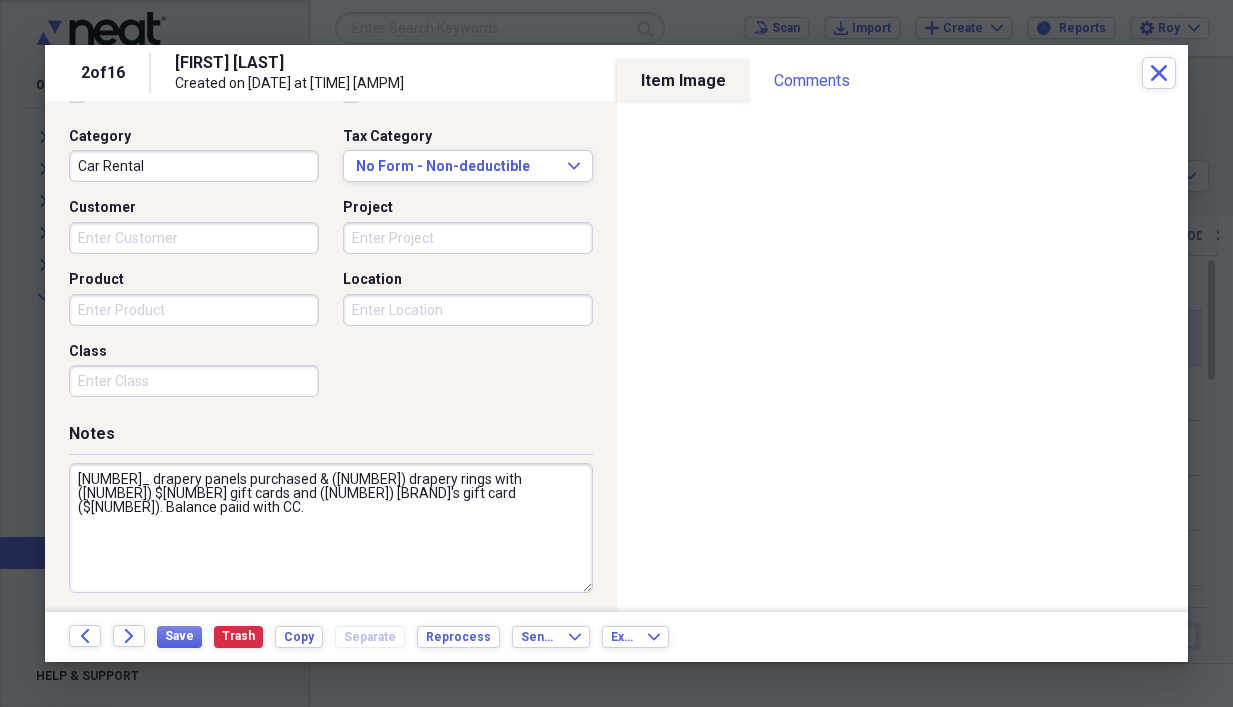 click on "[NUMBER]_ drapery panels purchased & ([NUMBER]) drapery rings with ([NUMBER]) $[NUMBER] gift cards and ([NUMBER]) [BRAND]'s gift card ($[NUMBER]). Balance paiid with CC." at bounding box center [331, 528] 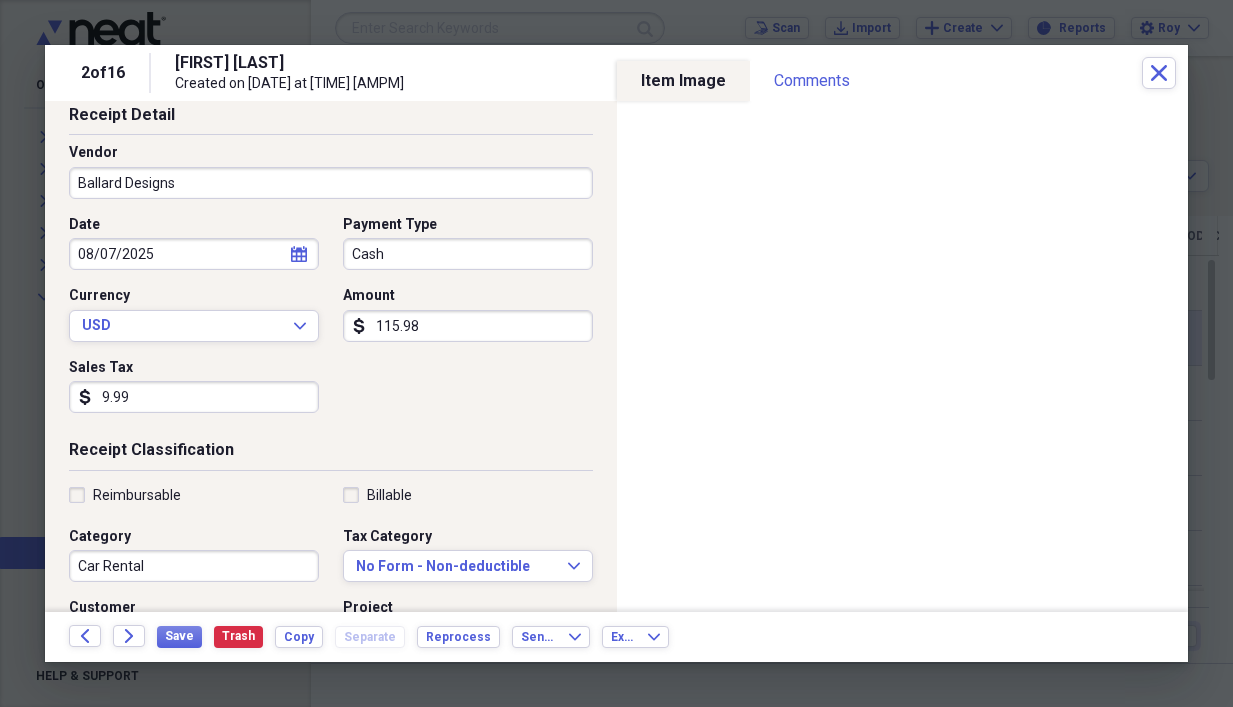 scroll, scrollTop: 0, scrollLeft: 0, axis: both 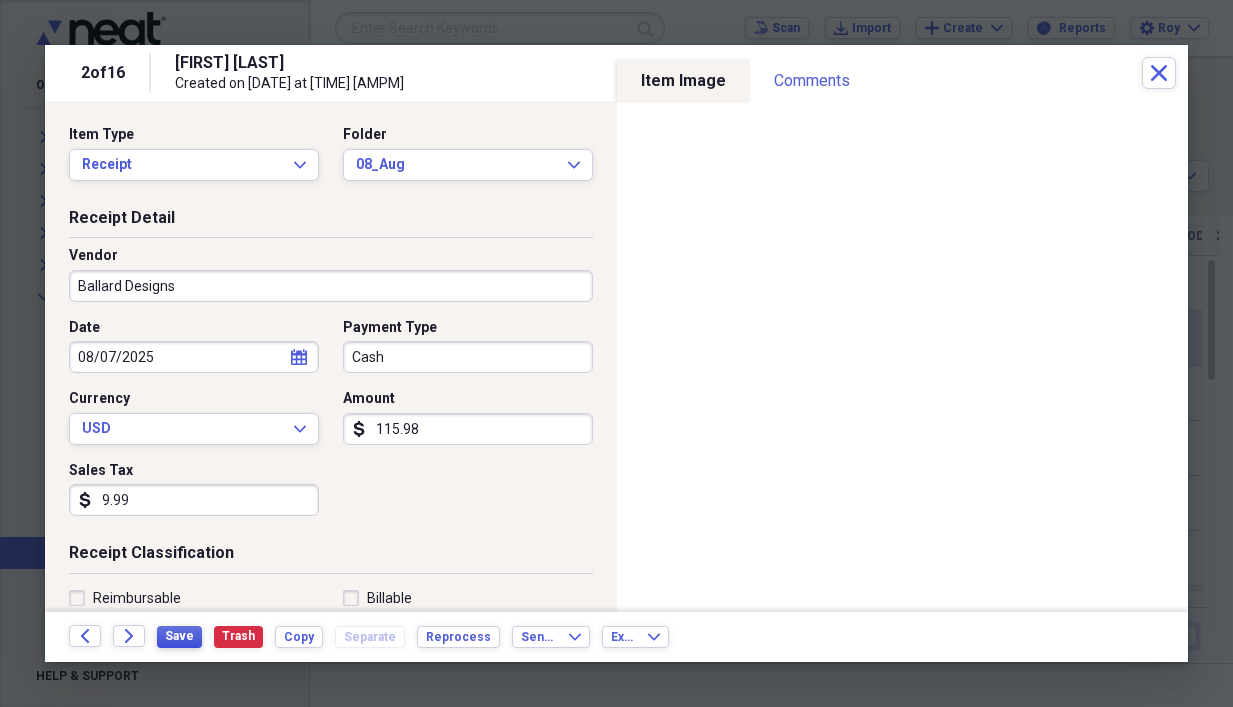 type on "[NUMBER]_ drapery panels purchased & (2) drapery rings with (2) $[NUMBER] gift cards and (1) Ballard's gift card ($[NUMBER]). Balance paid with CC." 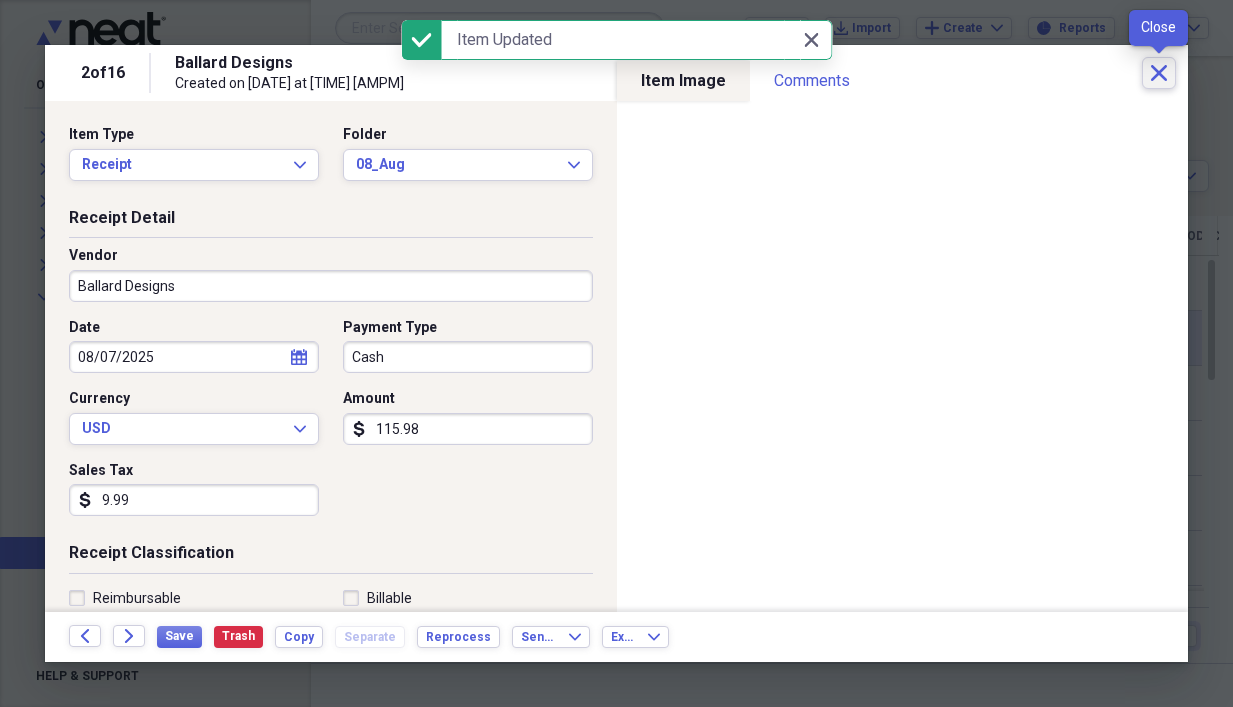 click on "Close" at bounding box center (1159, 73) 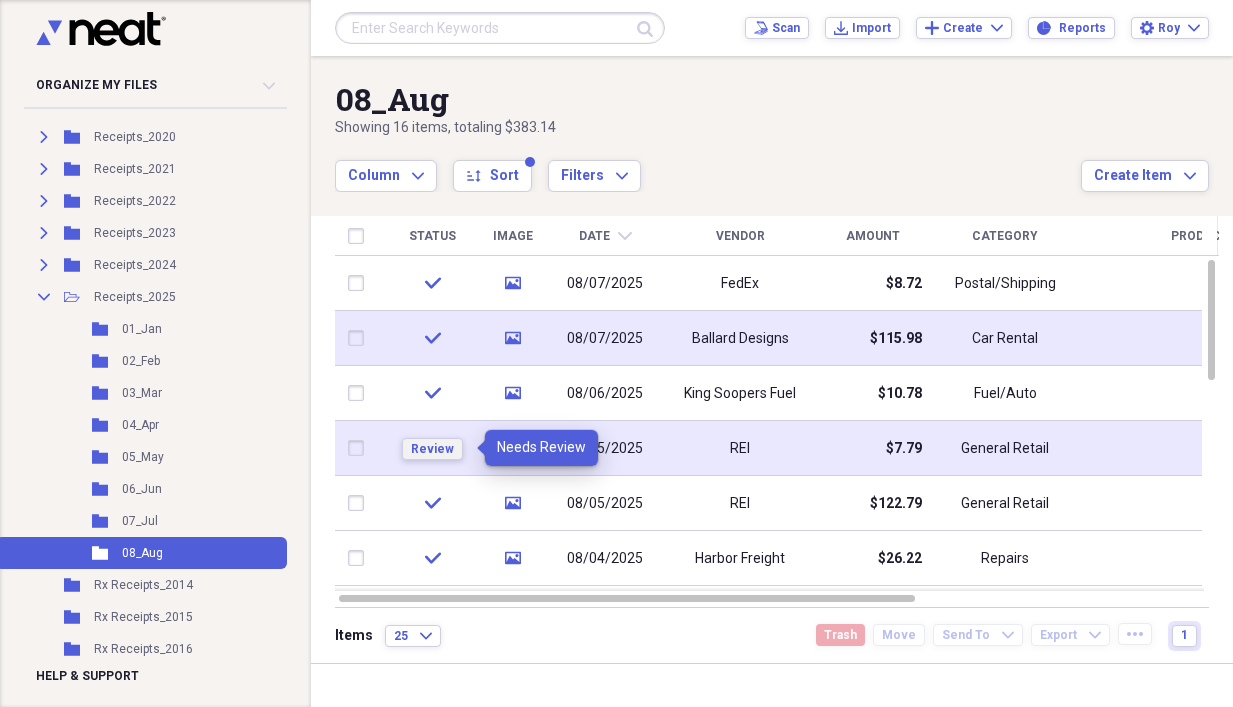 click on "Review" at bounding box center (432, 449) 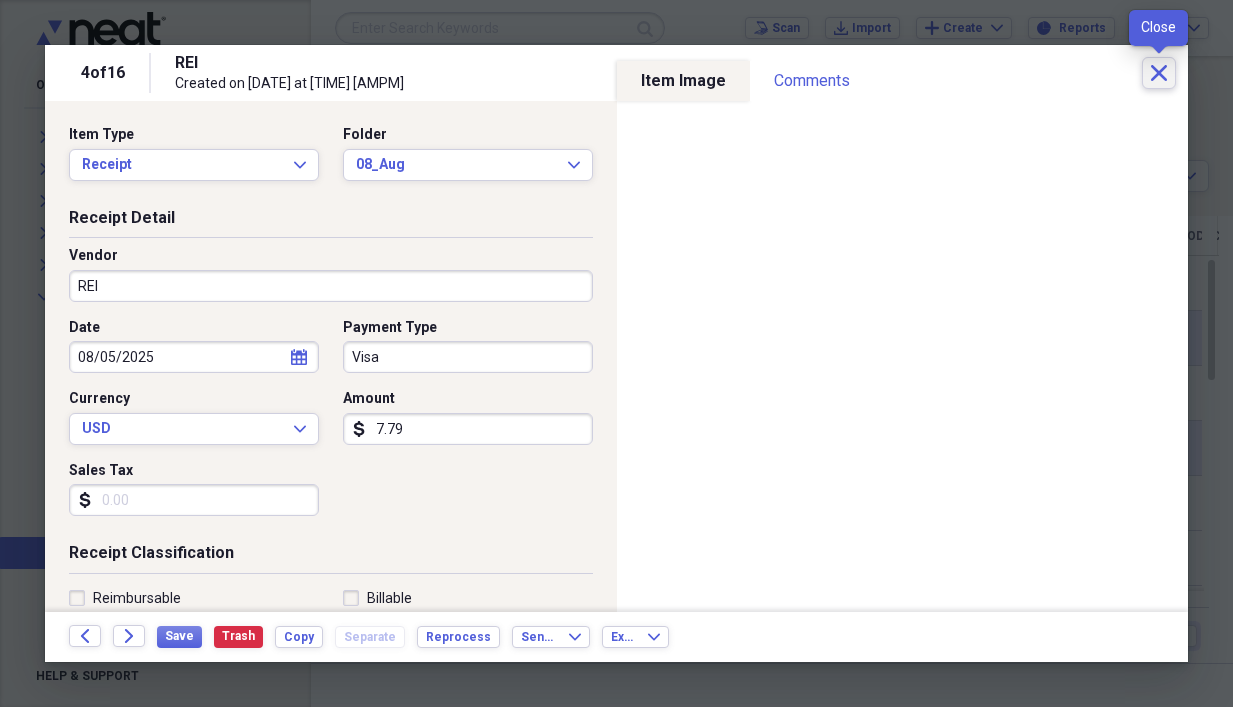 click 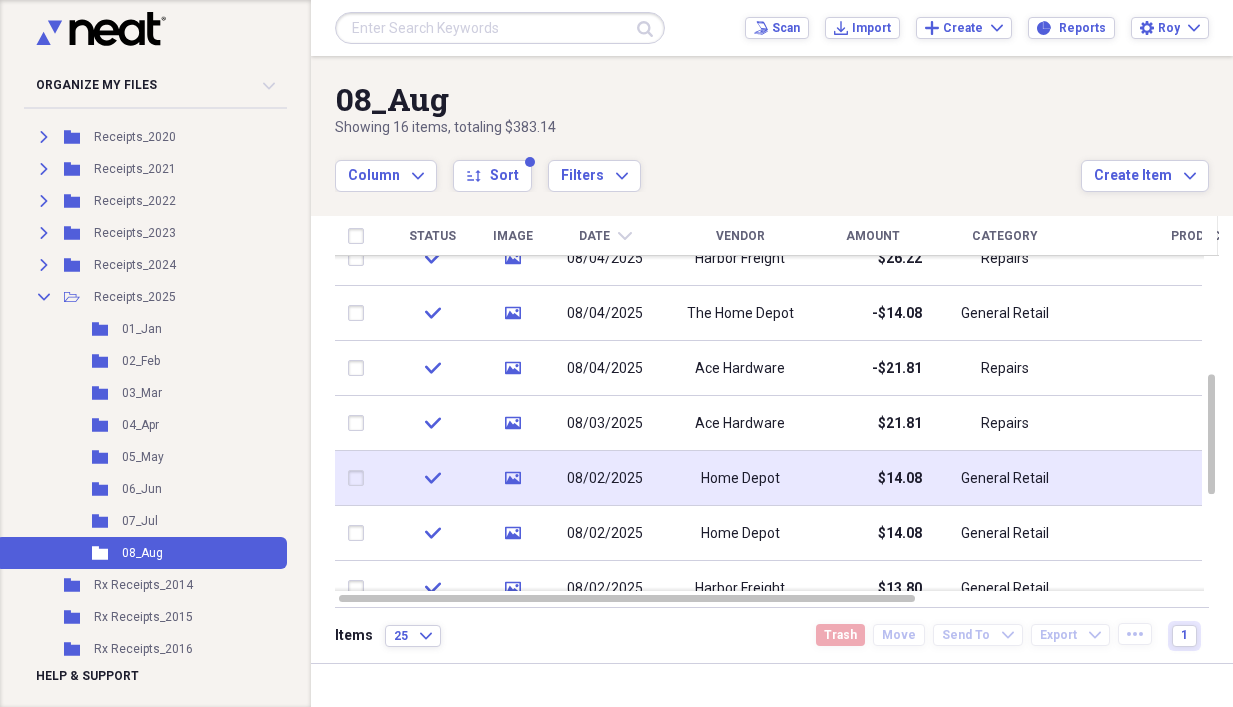 click on "08/02/2025" at bounding box center (605, 478) 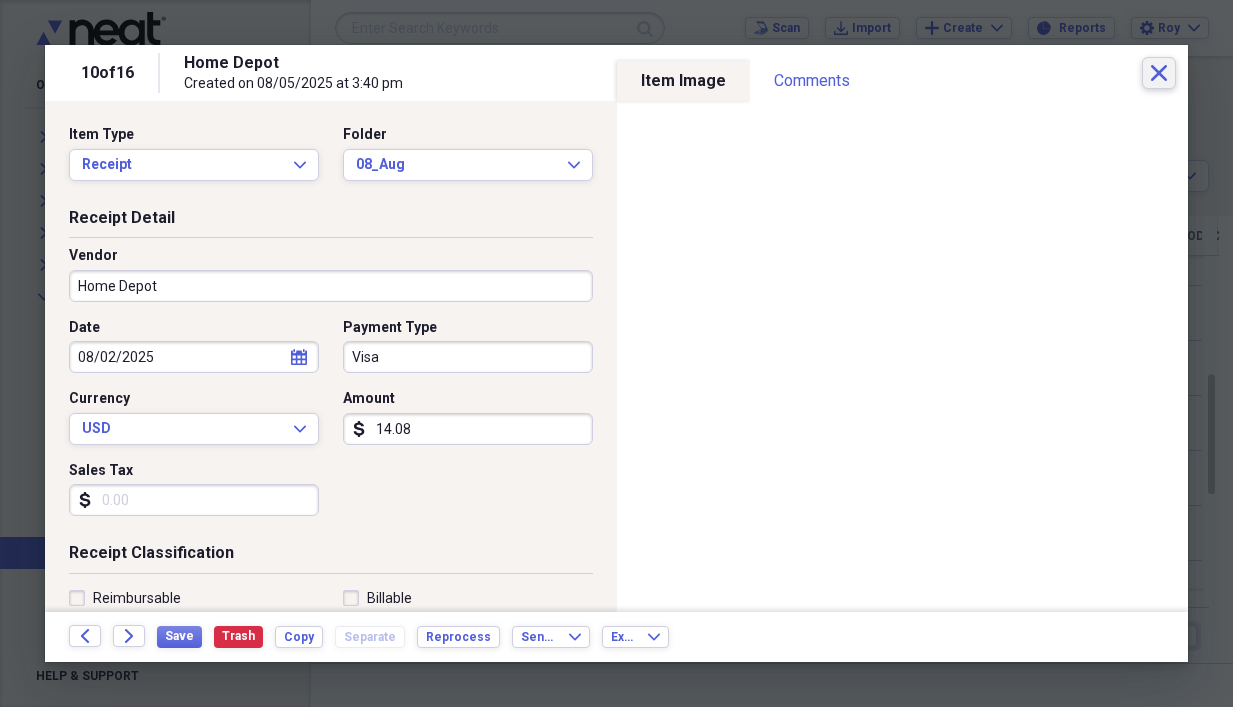click 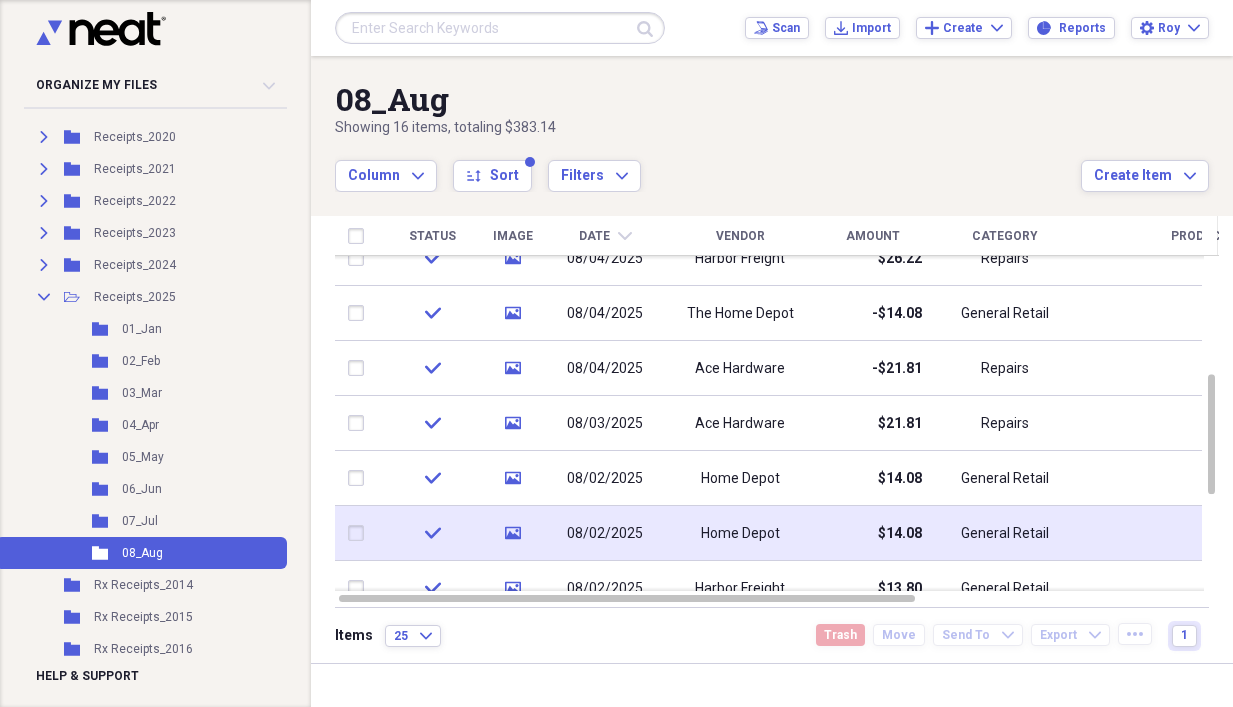 click on "$14.08" at bounding box center [872, 533] 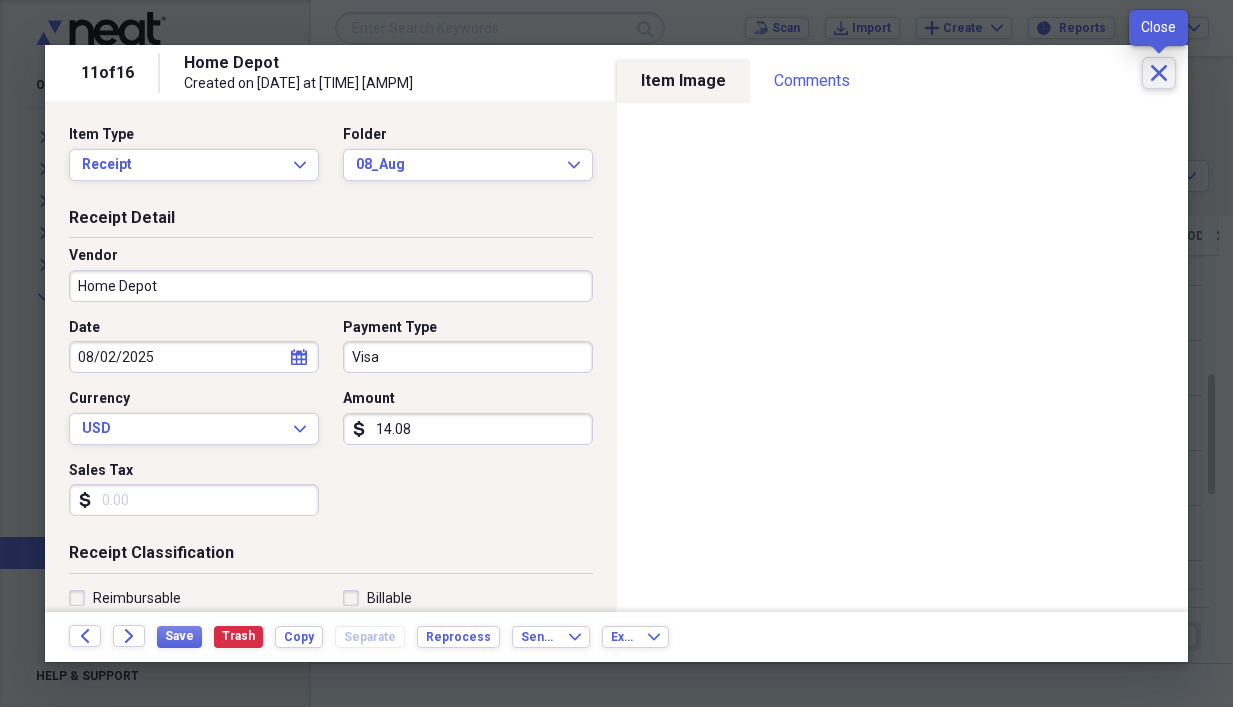 click on "Close" 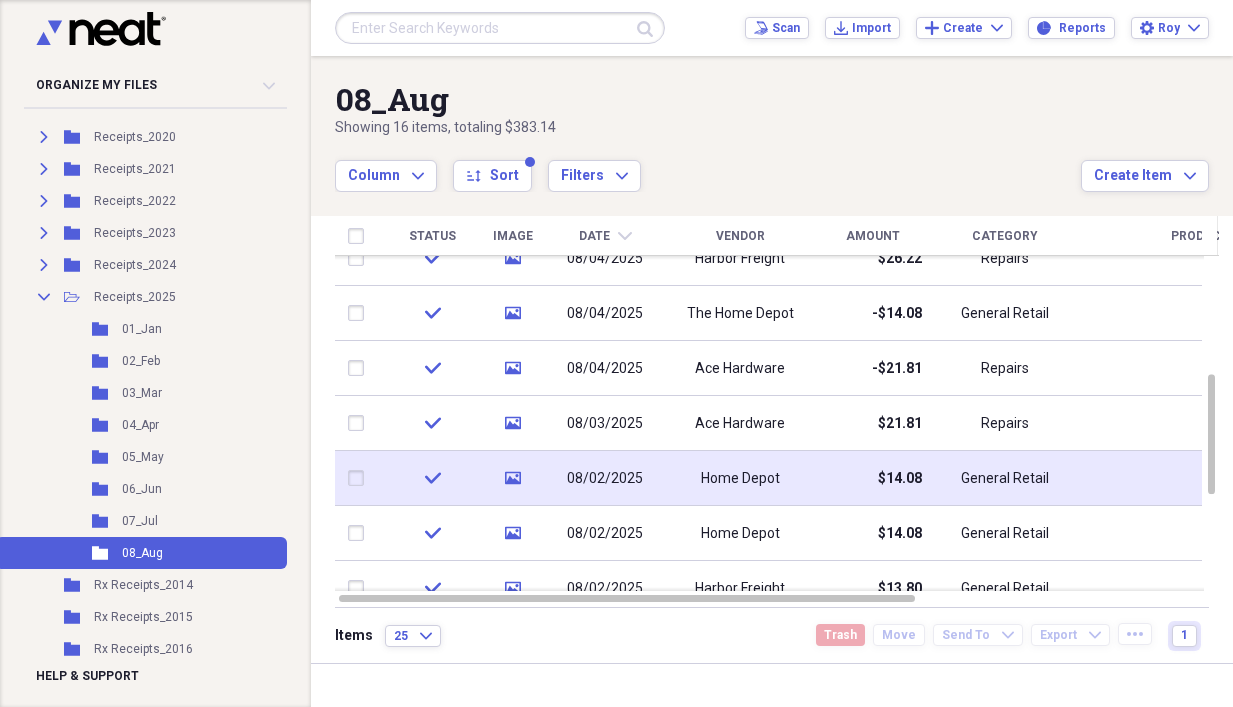 click at bounding box center [360, 478] 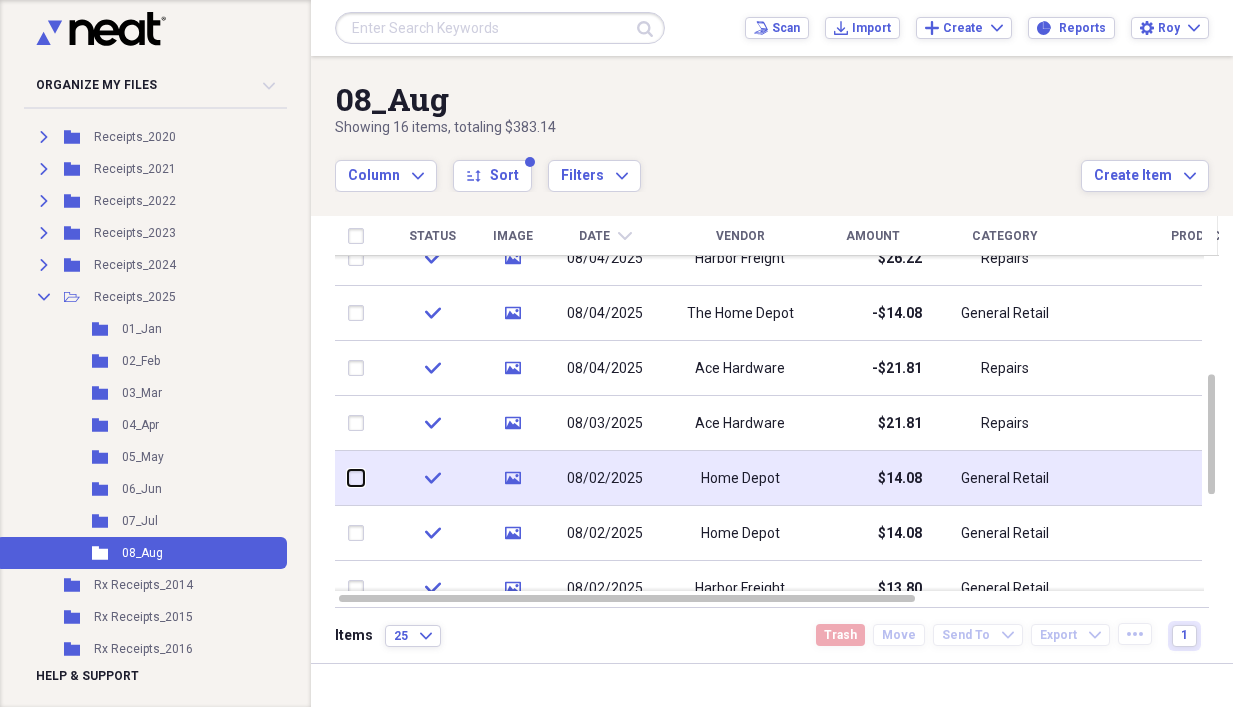 click at bounding box center (348, 478) 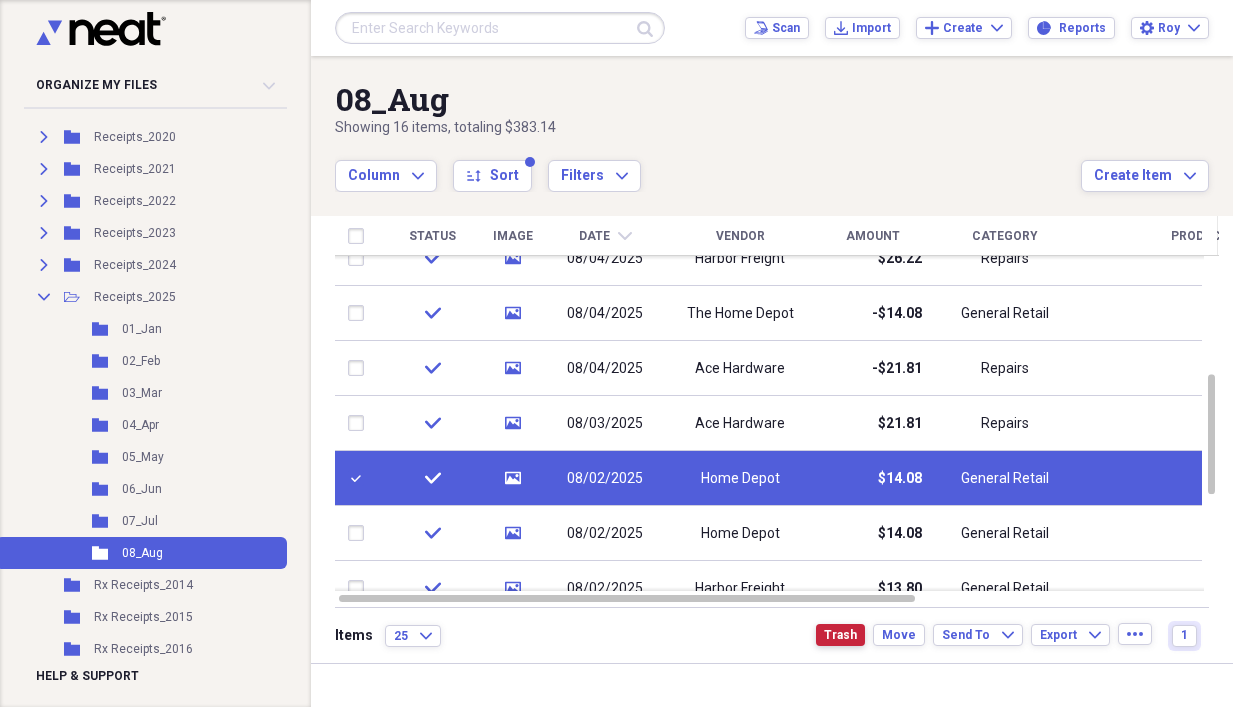 click on "Trash" at bounding box center (840, 635) 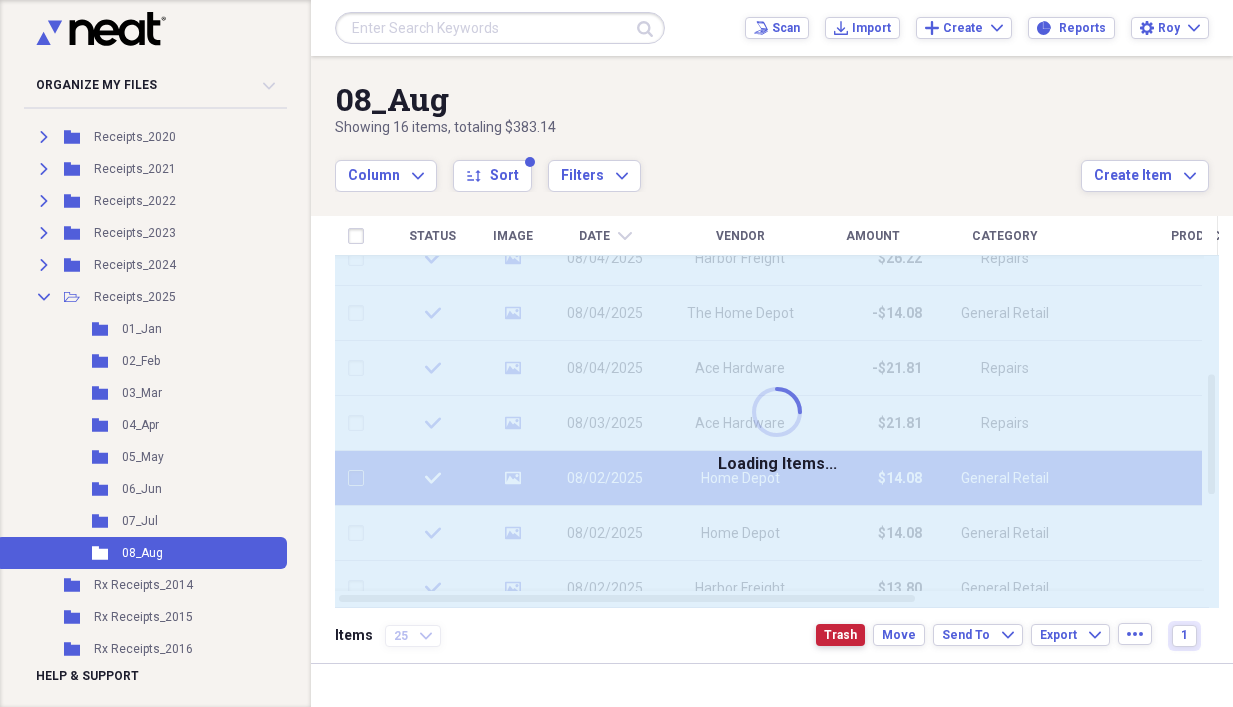 checkbox on "false" 